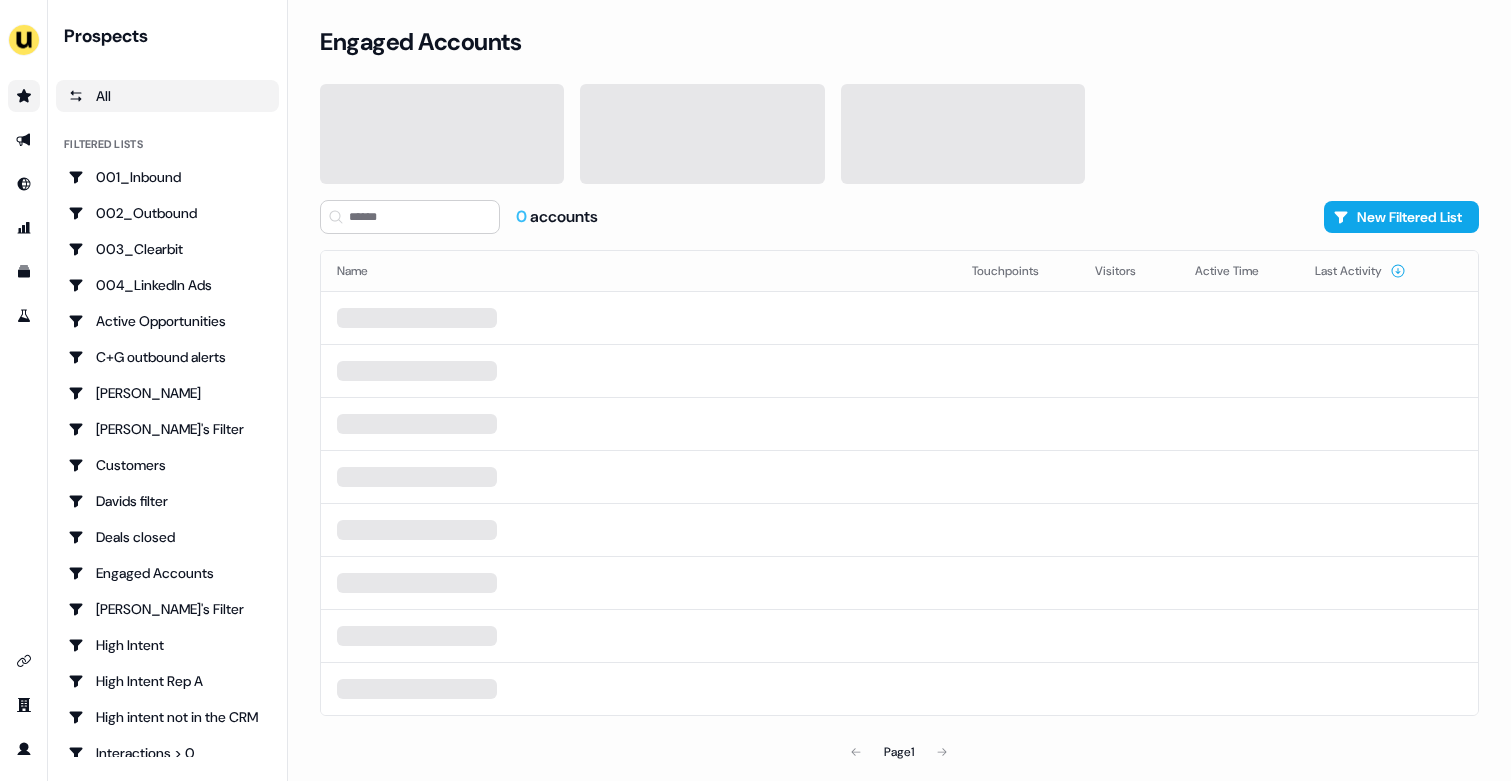 scroll, scrollTop: 0, scrollLeft: 0, axis: both 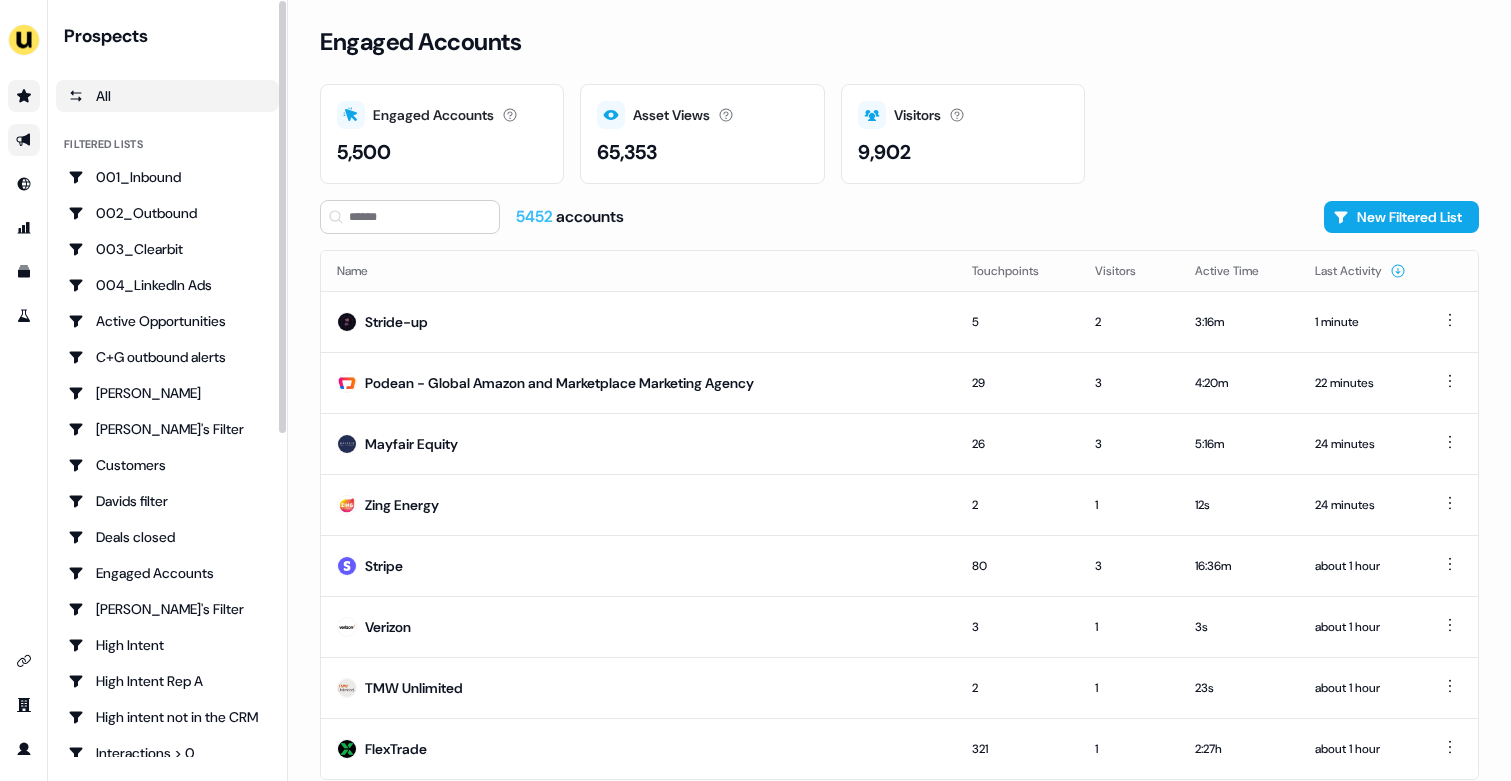 click at bounding box center [24, 140] 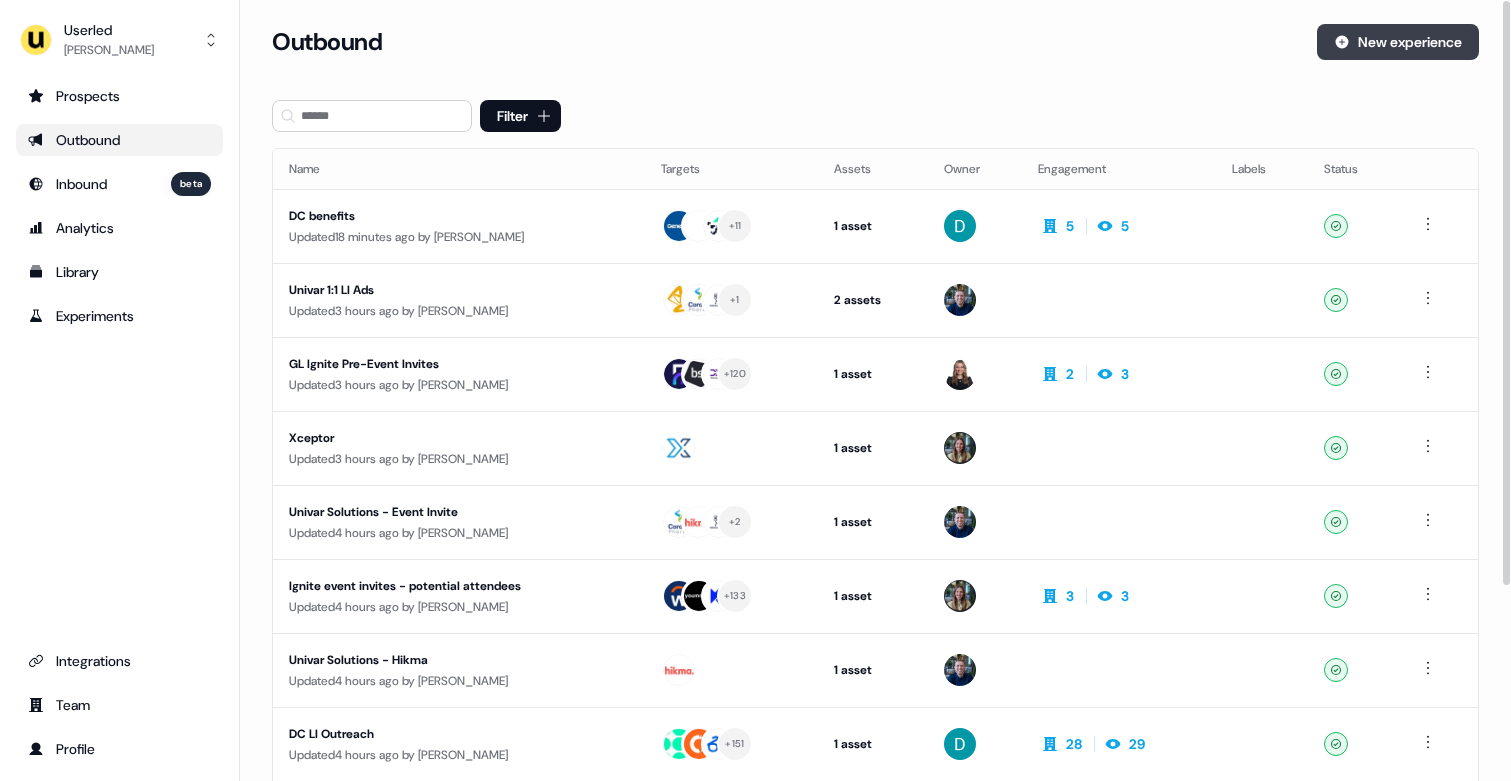 click on "New experience" at bounding box center (1398, 42) 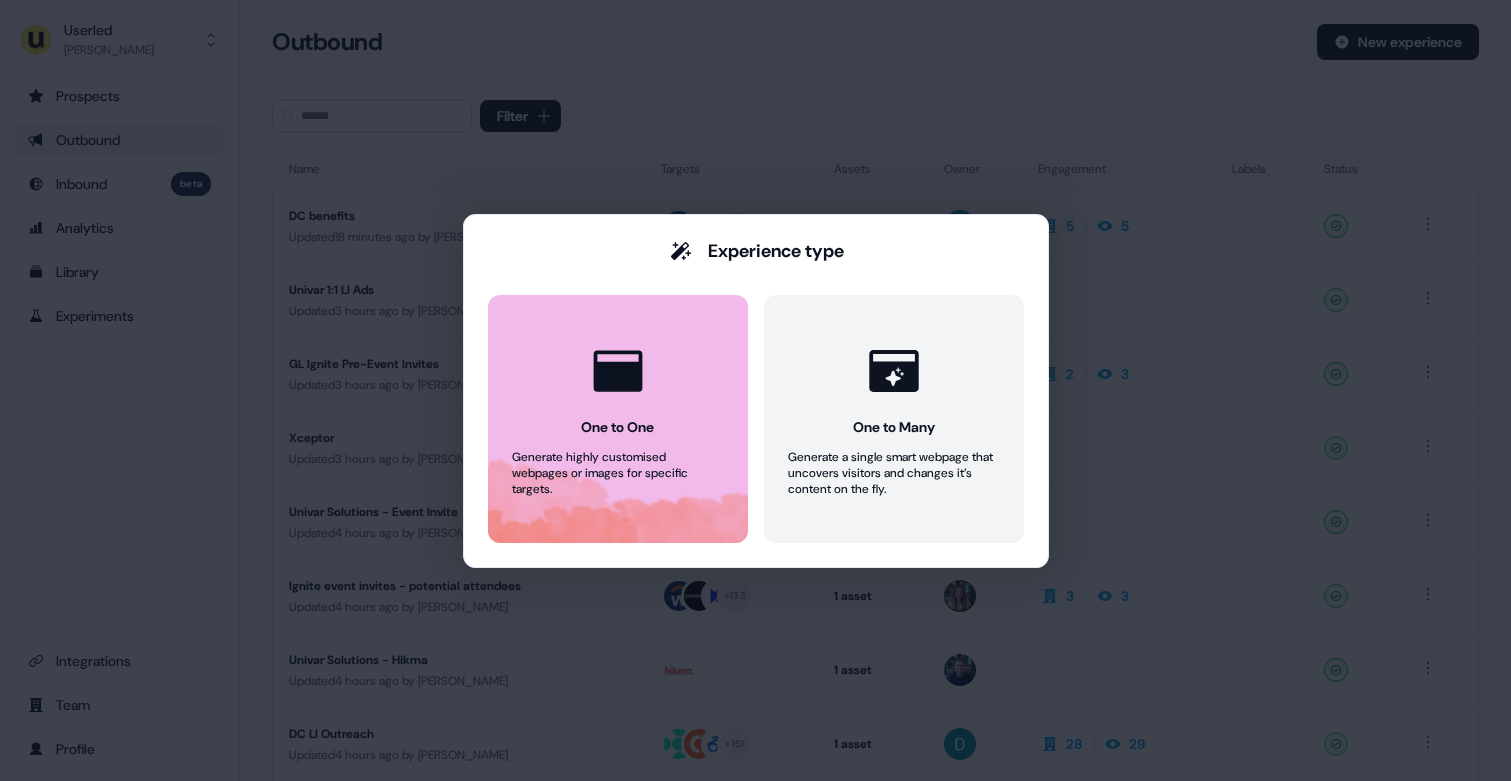 click 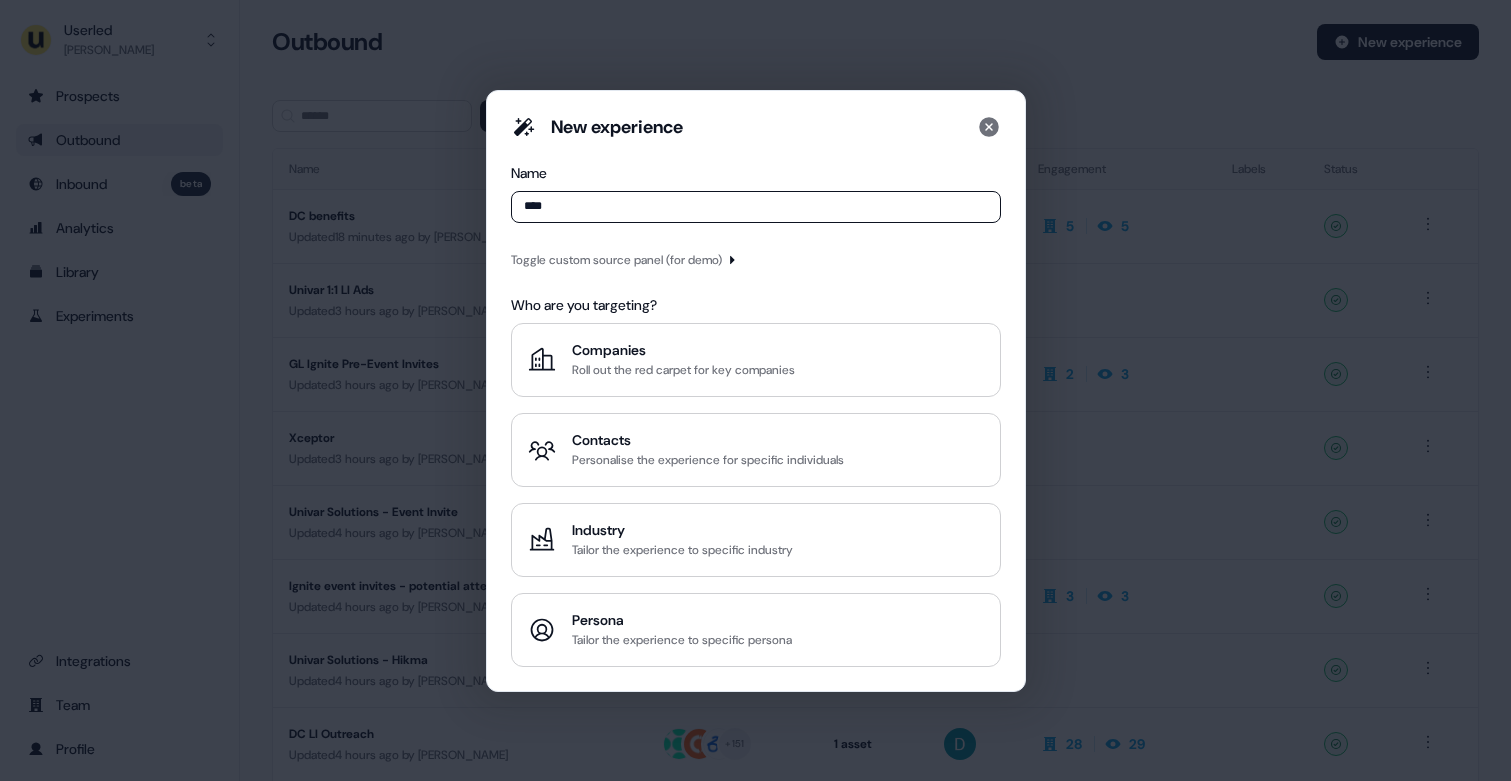type on "****" 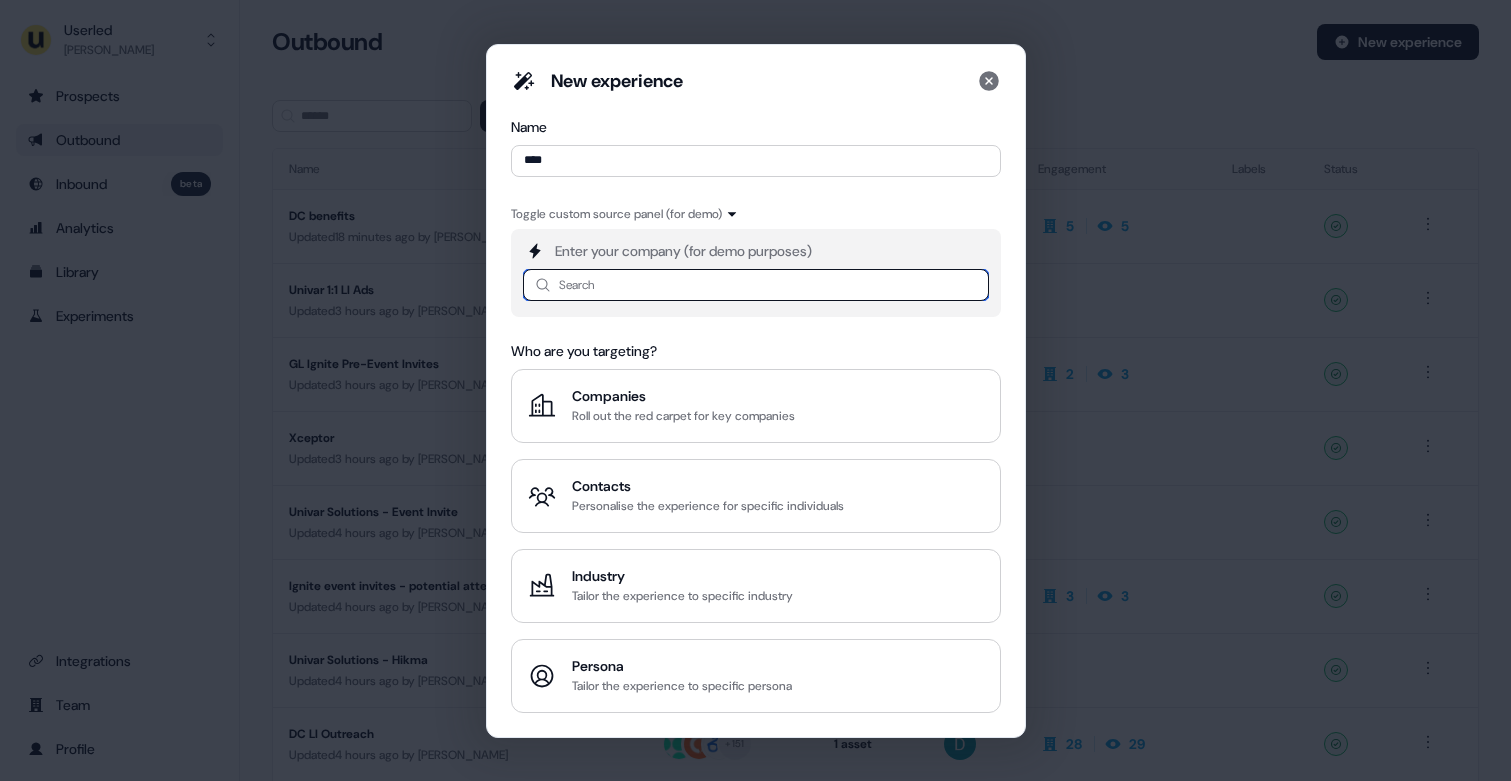click at bounding box center [756, 285] 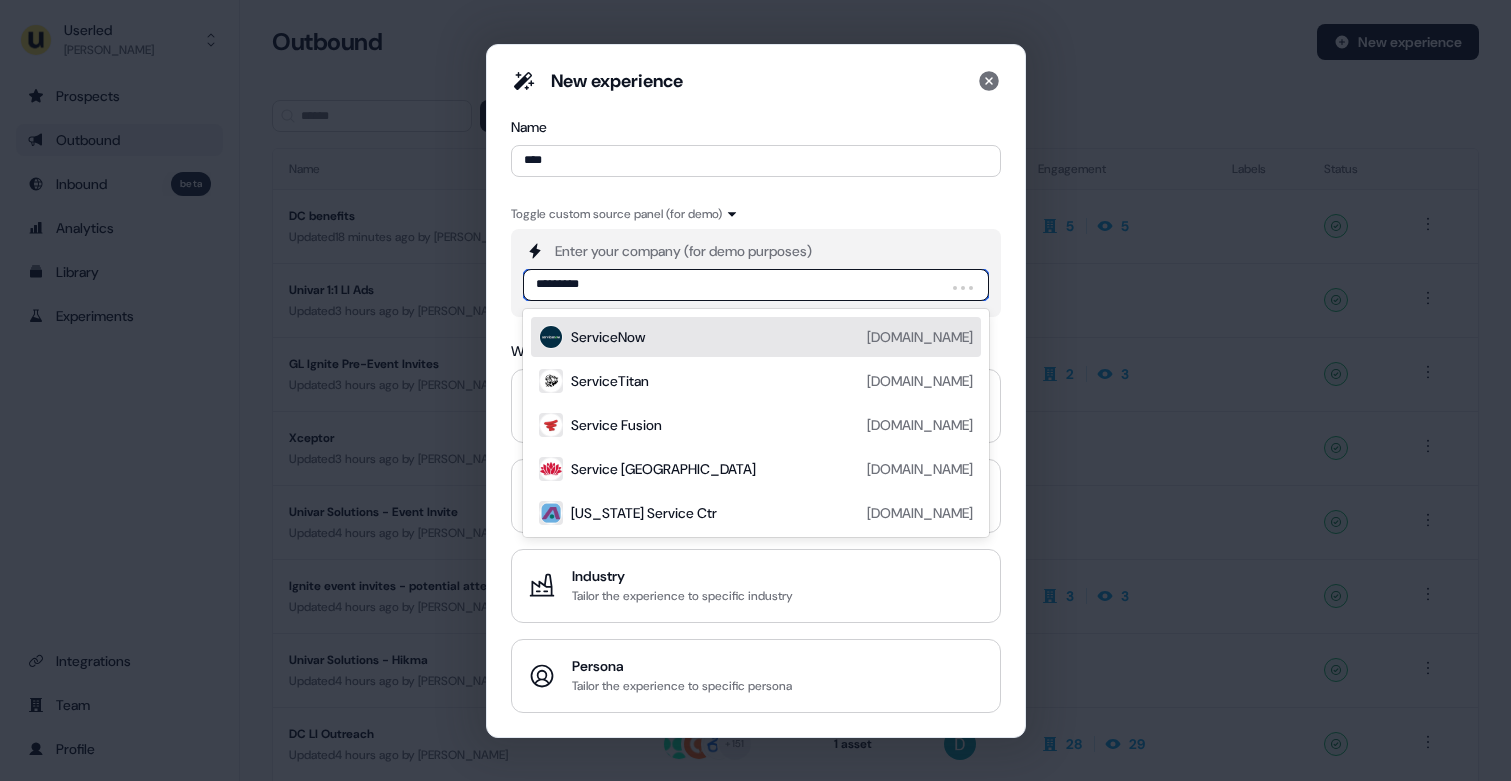 type on "**********" 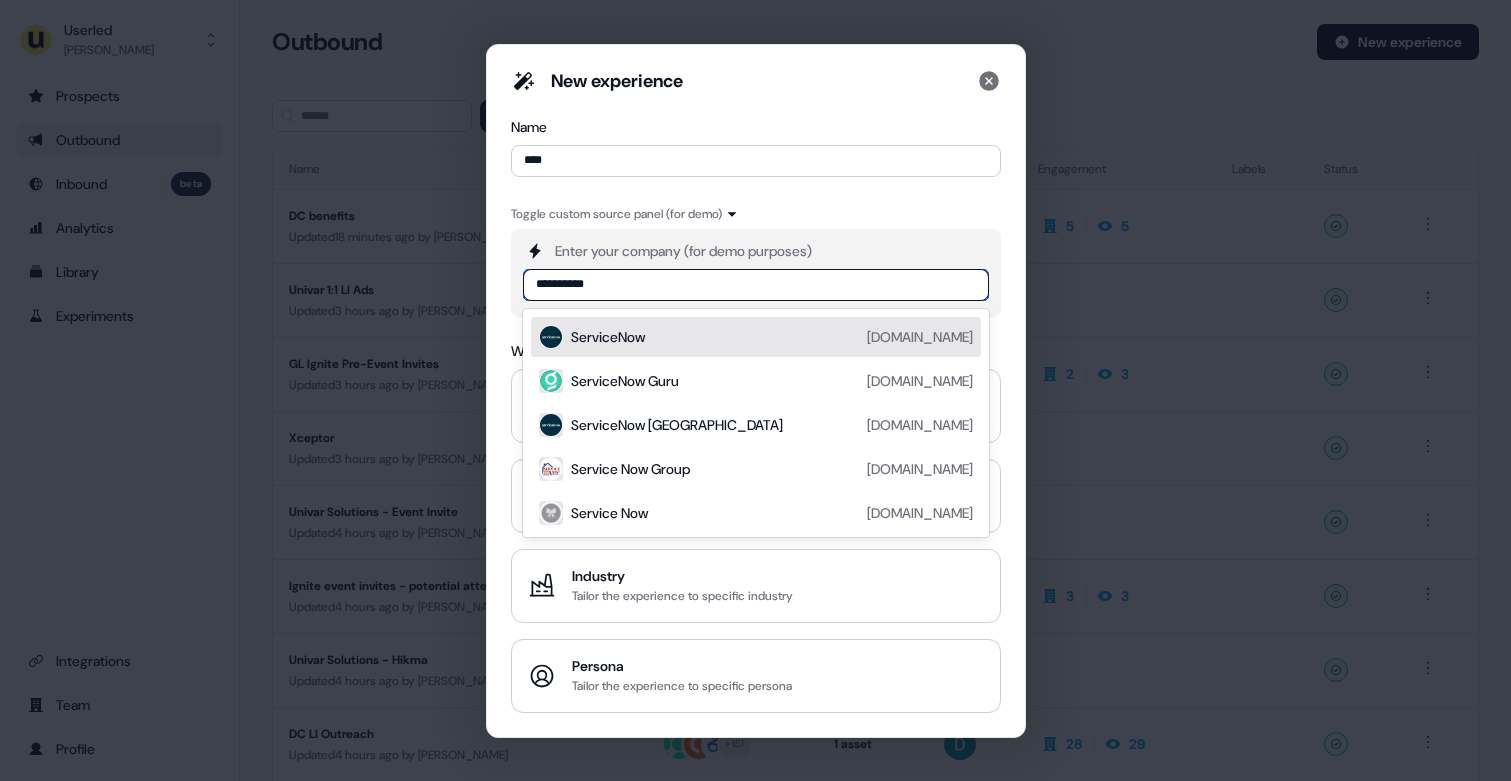 click on "ServiceNow servicenow.com" at bounding box center (756, 337) 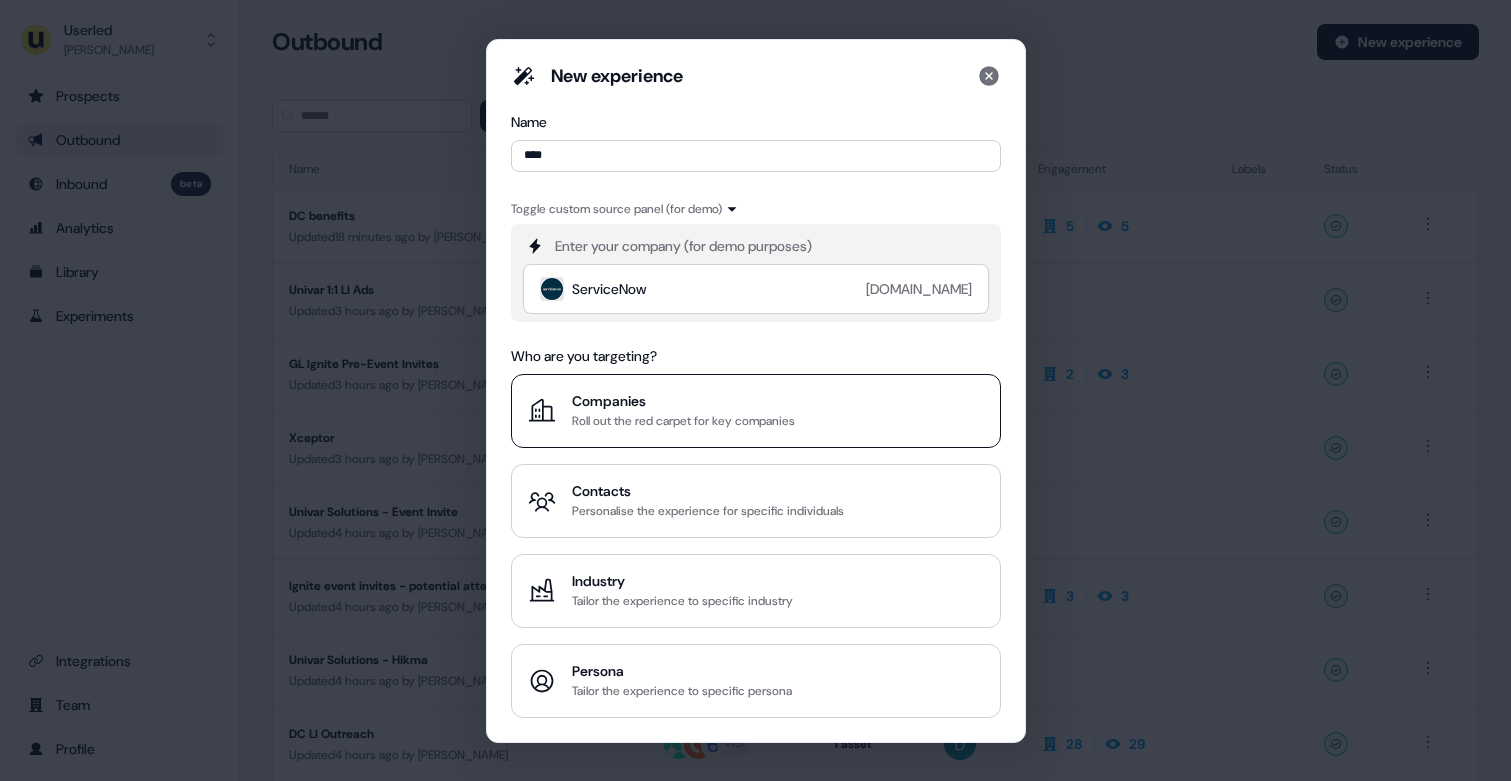 click on "Companies" at bounding box center (683, 401) 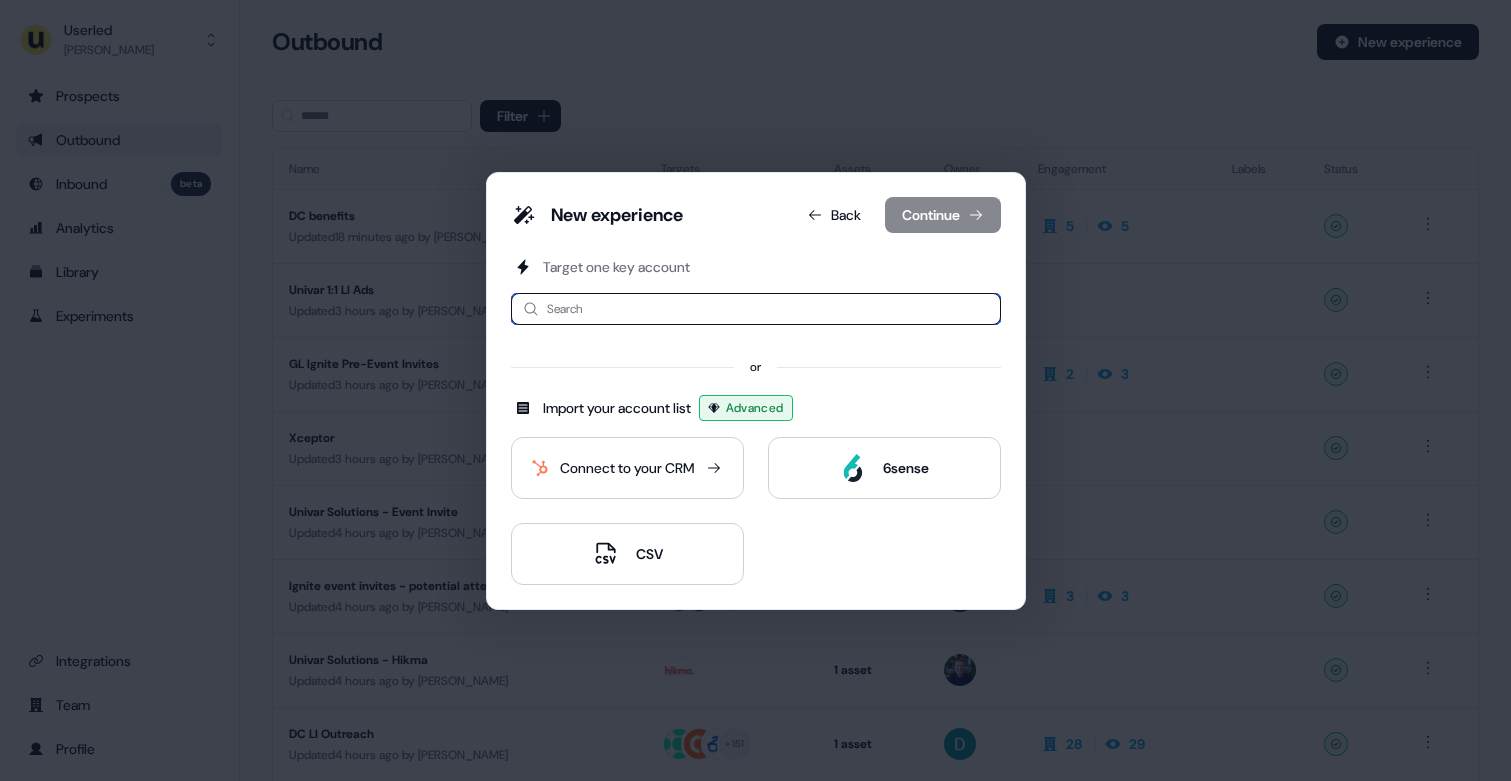 click at bounding box center [756, 309] 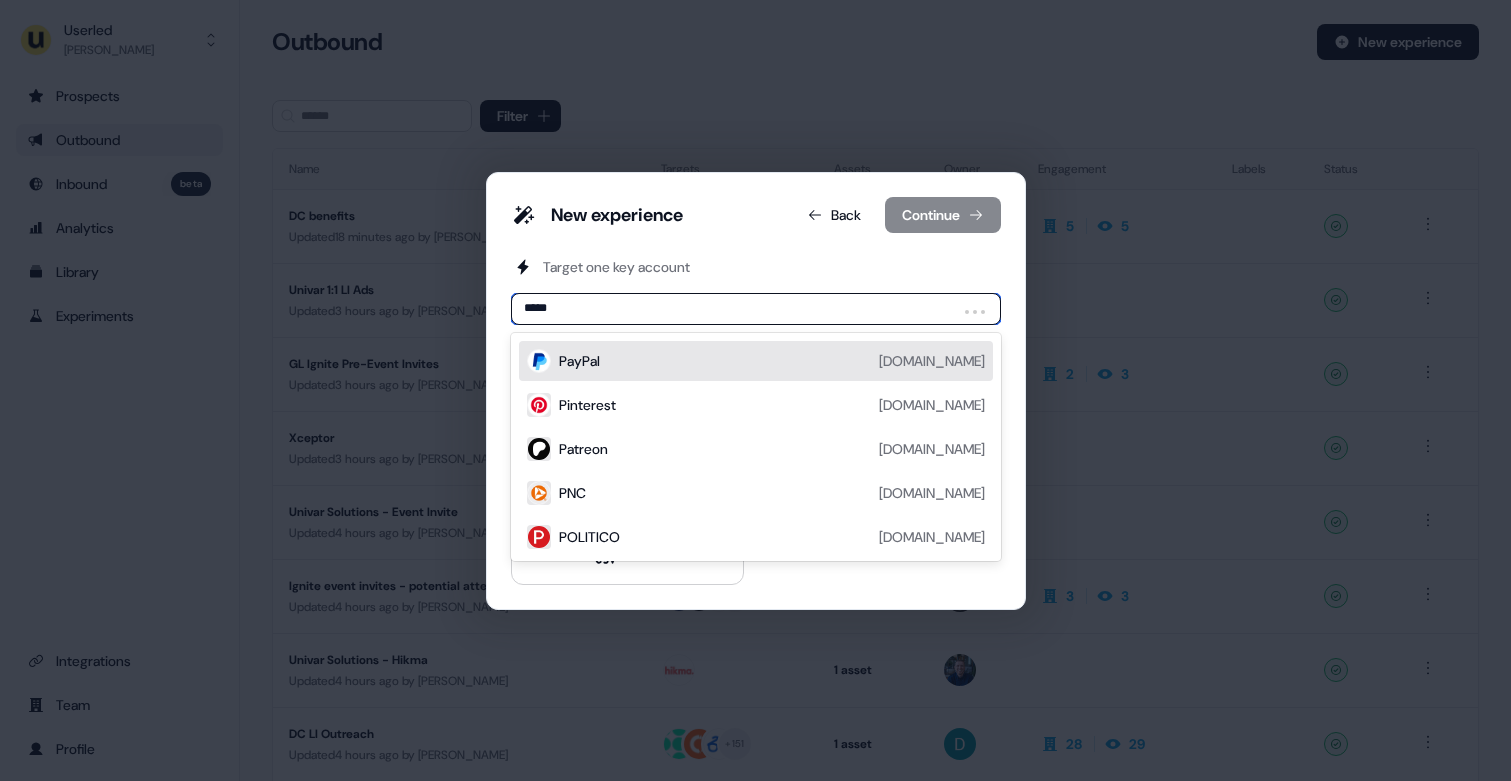 type on "******" 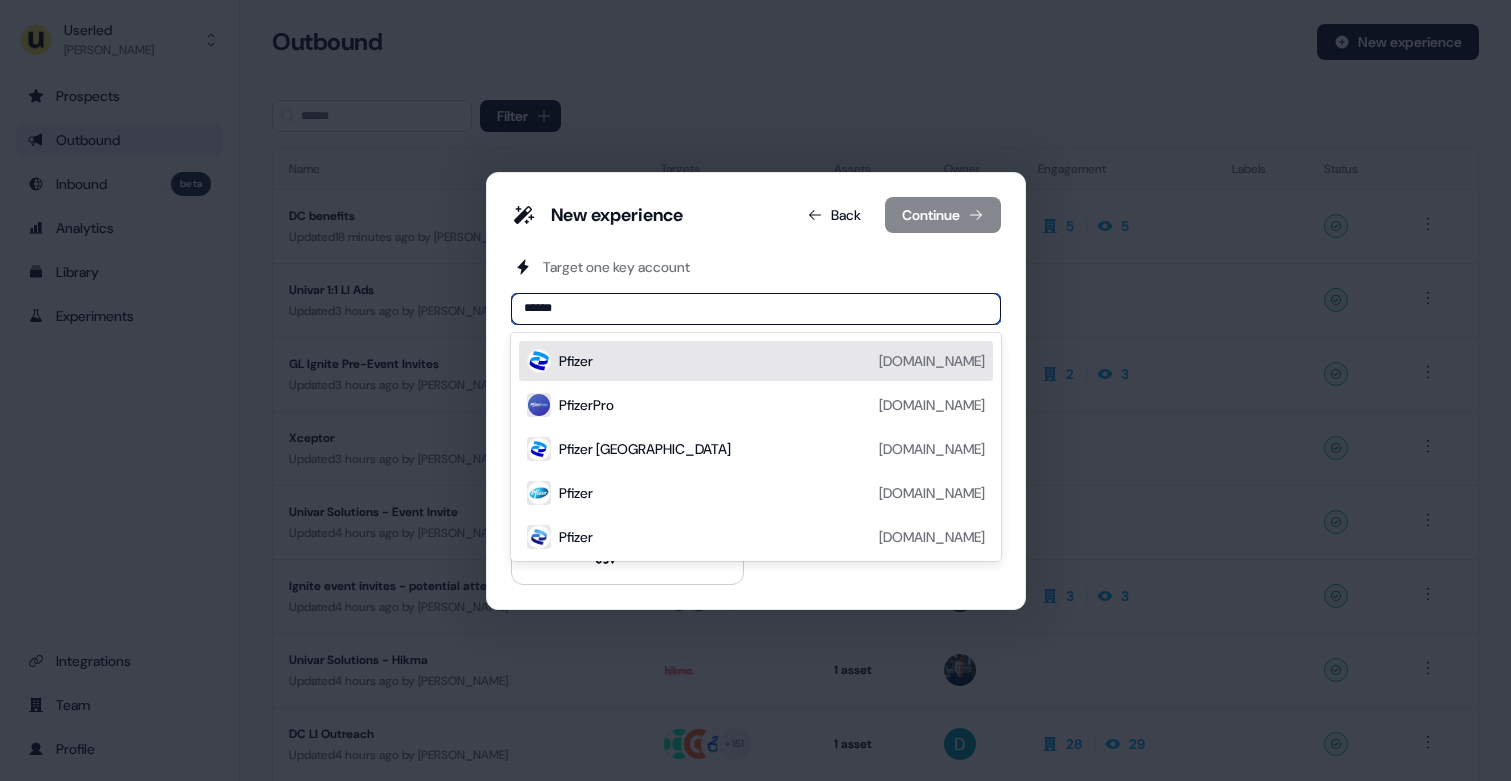 click on "Pfizer pfizer.com" at bounding box center [772, 361] 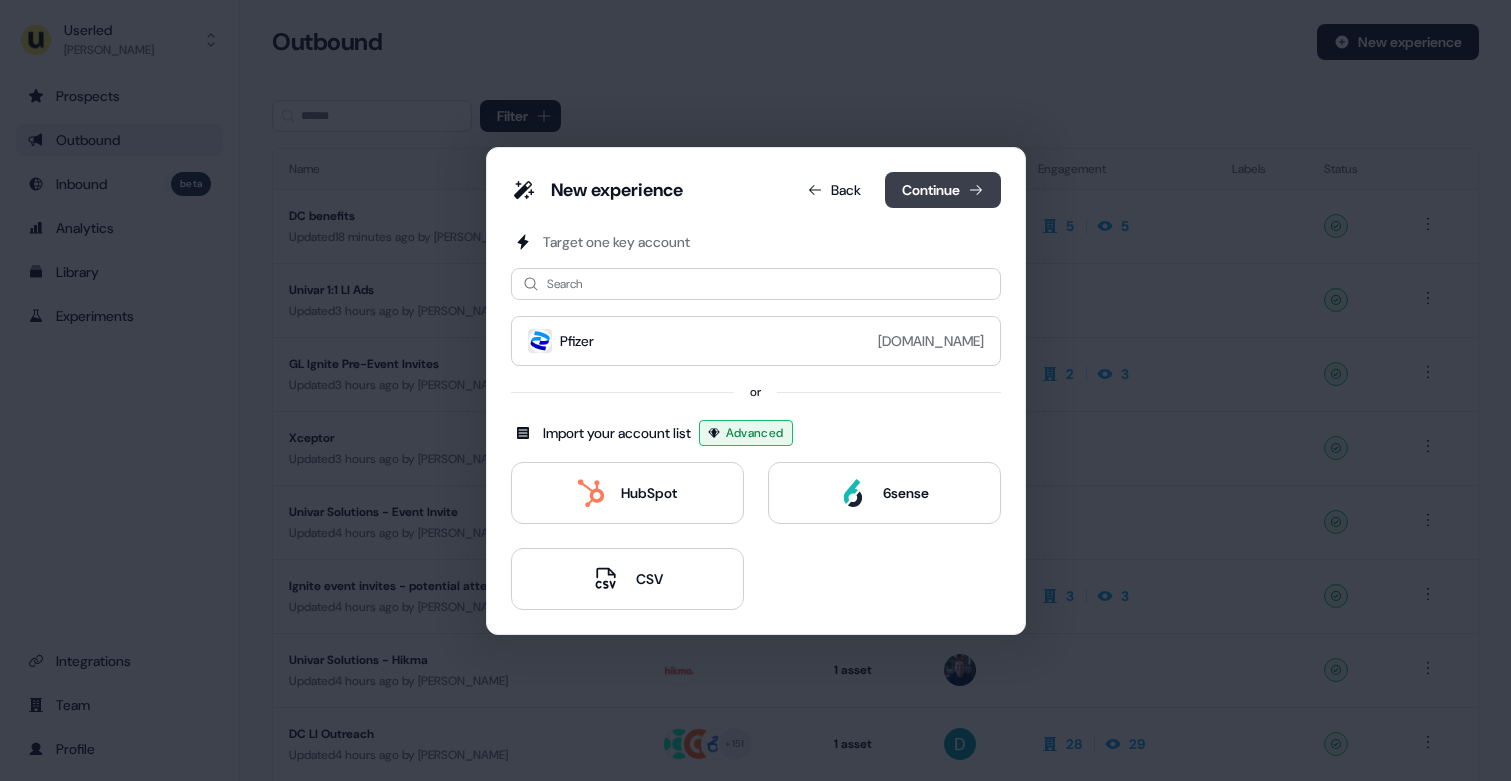 click on "Continue" at bounding box center (943, 190) 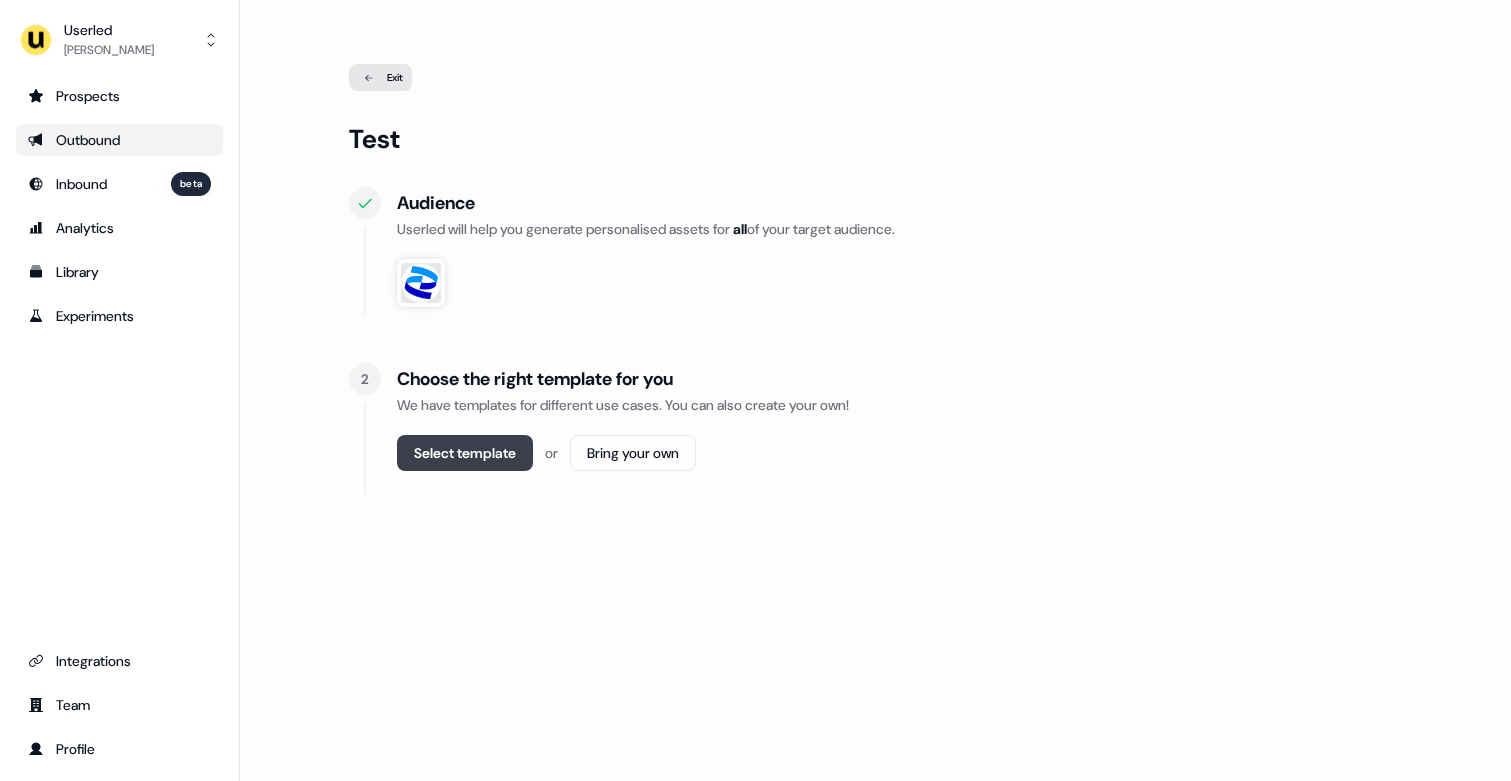 click on "Select template" at bounding box center (465, 453) 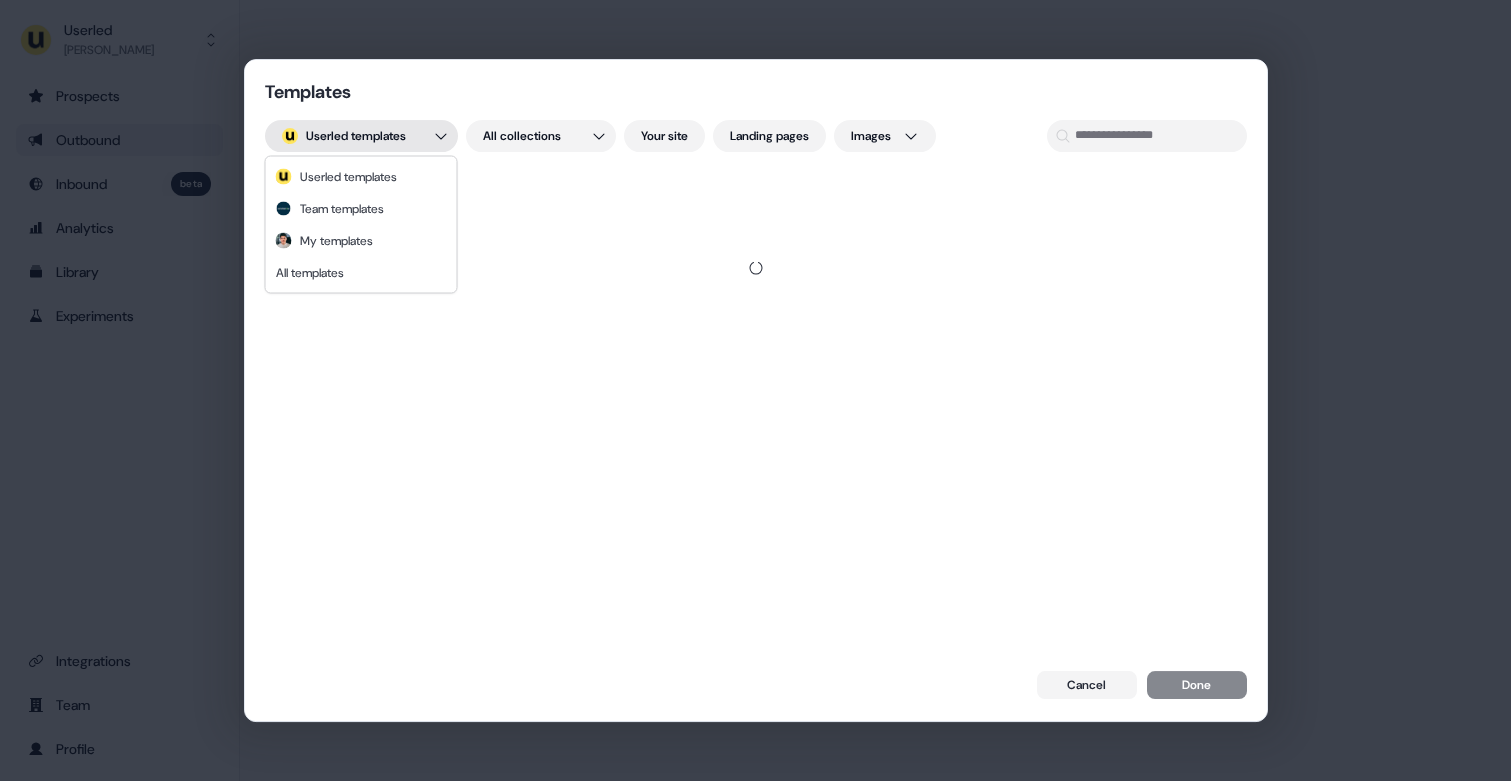 click on "Templates ; Userled   templates All collections Your site Landing pages Images Cancel Done" at bounding box center [755, 390] 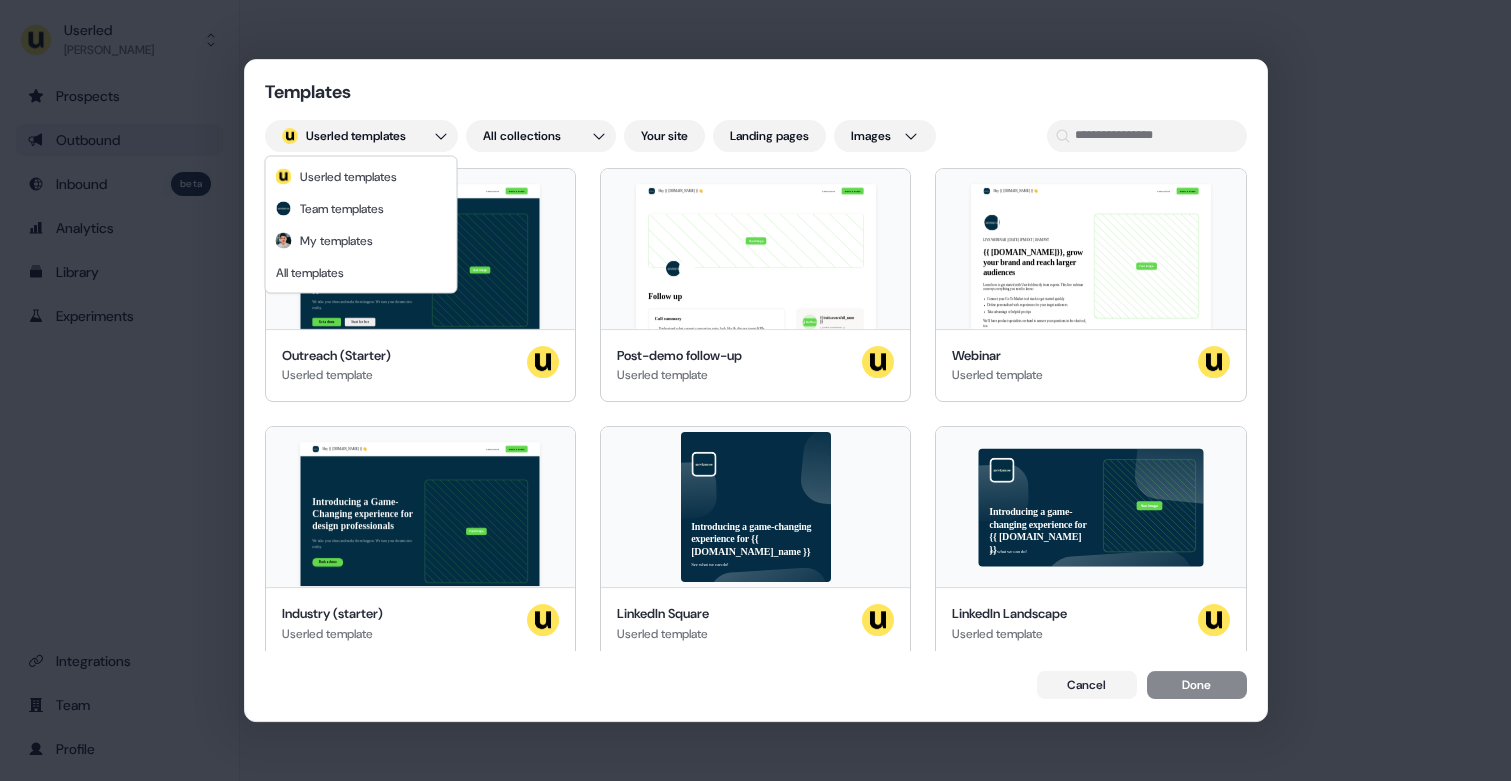 click on "Templates ; Userled   templates All collections Your site Landing pages Images Hey {{ traits.account.name }} 👋 Learn more Book a demo Introducing a Game-Changing experience for {{ traits.account.company_name }} We take your ideas and make them happen. We turn your dreams into reality. Get a demo Start for free Your image {{ traits.account.company_name }}, join our team of incredible partners Outreach (Starter) Userled template Hey {{ traits.account.name }} 👋 Learn more Book a demo Your image Follow up Call summary Understand what current conversion rates look like & discuss target KPIs 3 key features will be delivered by Q2 2035. The lower priority requests will be delivered by Q3. Next steps 45min session to discuss how to hit the ground running ie. Set up Sales landing pages & increase conversion of current Ads Introduce Bob & Jane to 2x customers Terms Term: 3 month POC including 1 hr/ week onboarding sessions to hit the ground running Pricing: £XXXX for 3 months  Not found {{ traits.owner.title }}" at bounding box center [755, 390] 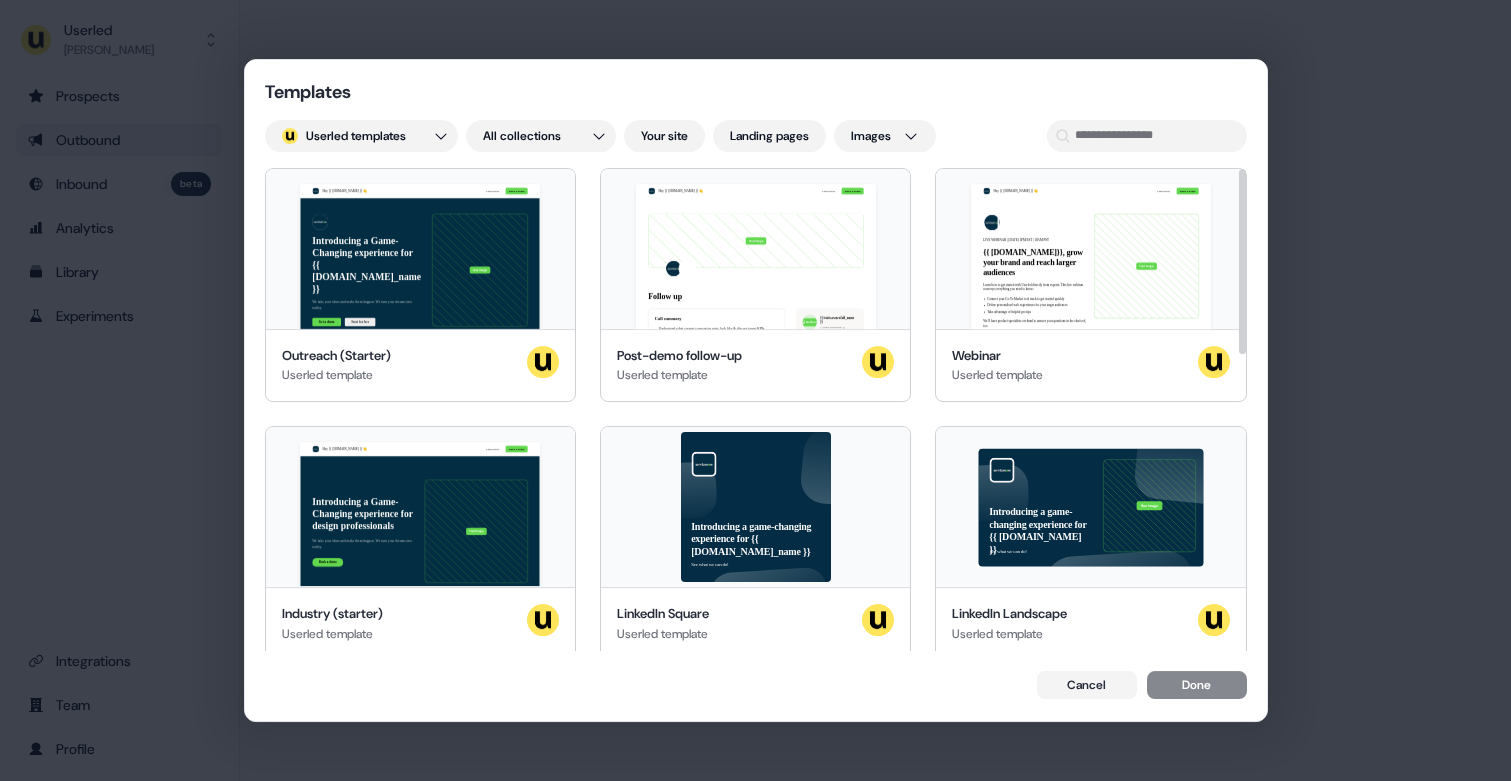 click on "Hey {{ traits.account.name }} 👋 Learn more Book a demo Introducing a Game-Changing experience for {{ traits.account.company_name }} We take your ideas and make them happen. We turn your dreams into reality. Get a demo Start for free Your image {{ traits.account.company_name }}, join our team of incredible partners" at bounding box center [420, 249] 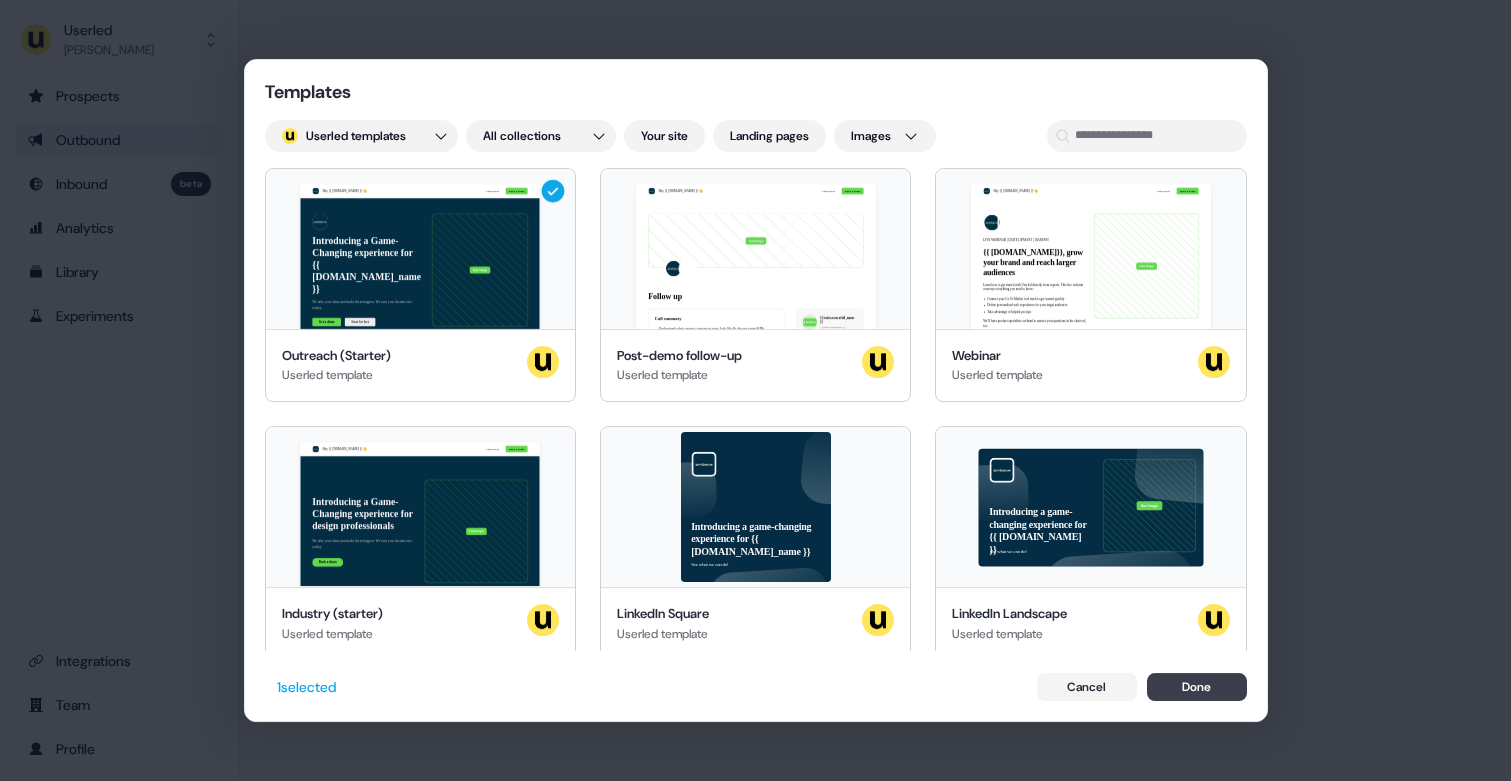 click on "Done" at bounding box center [1197, 687] 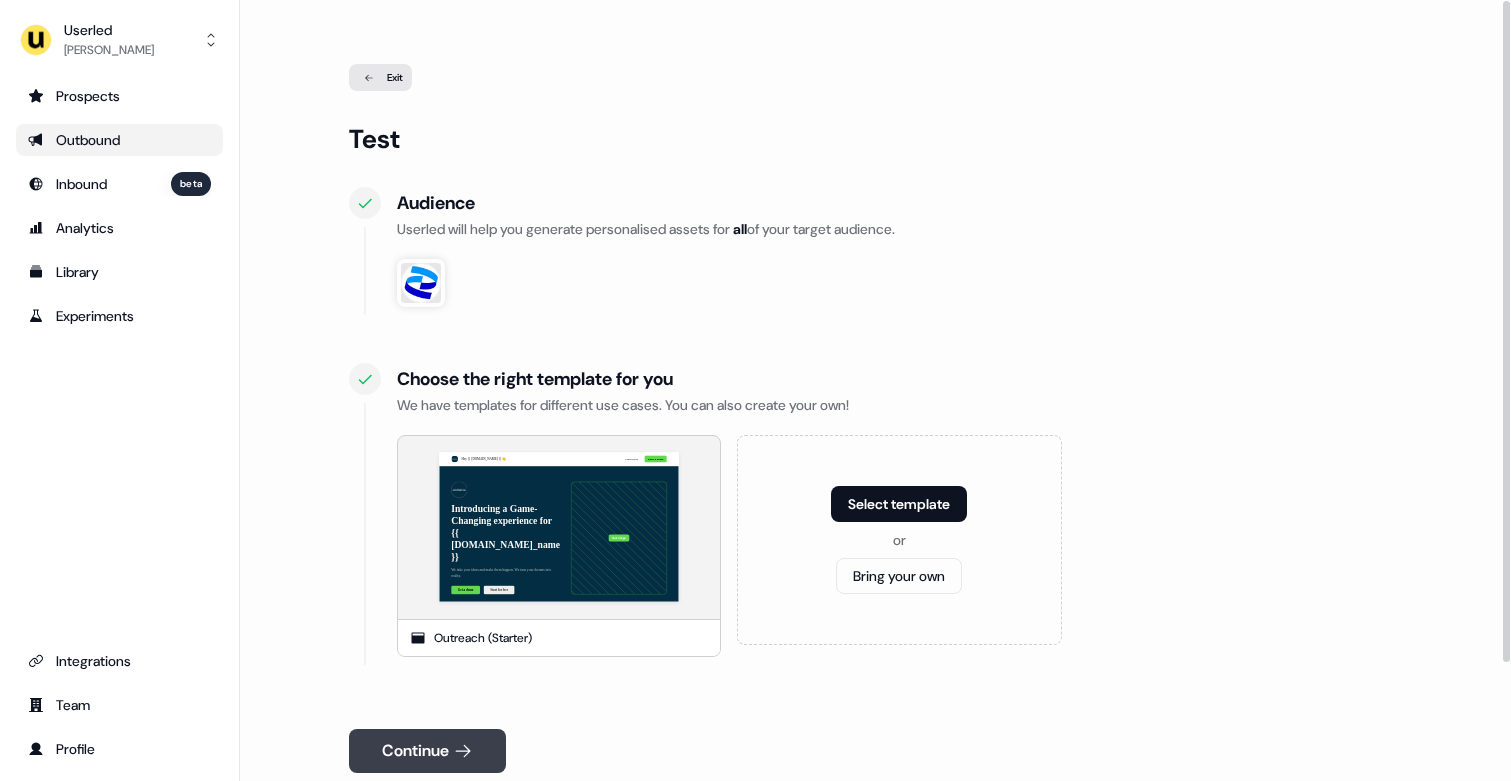 click on "Continue" at bounding box center (427, 751) 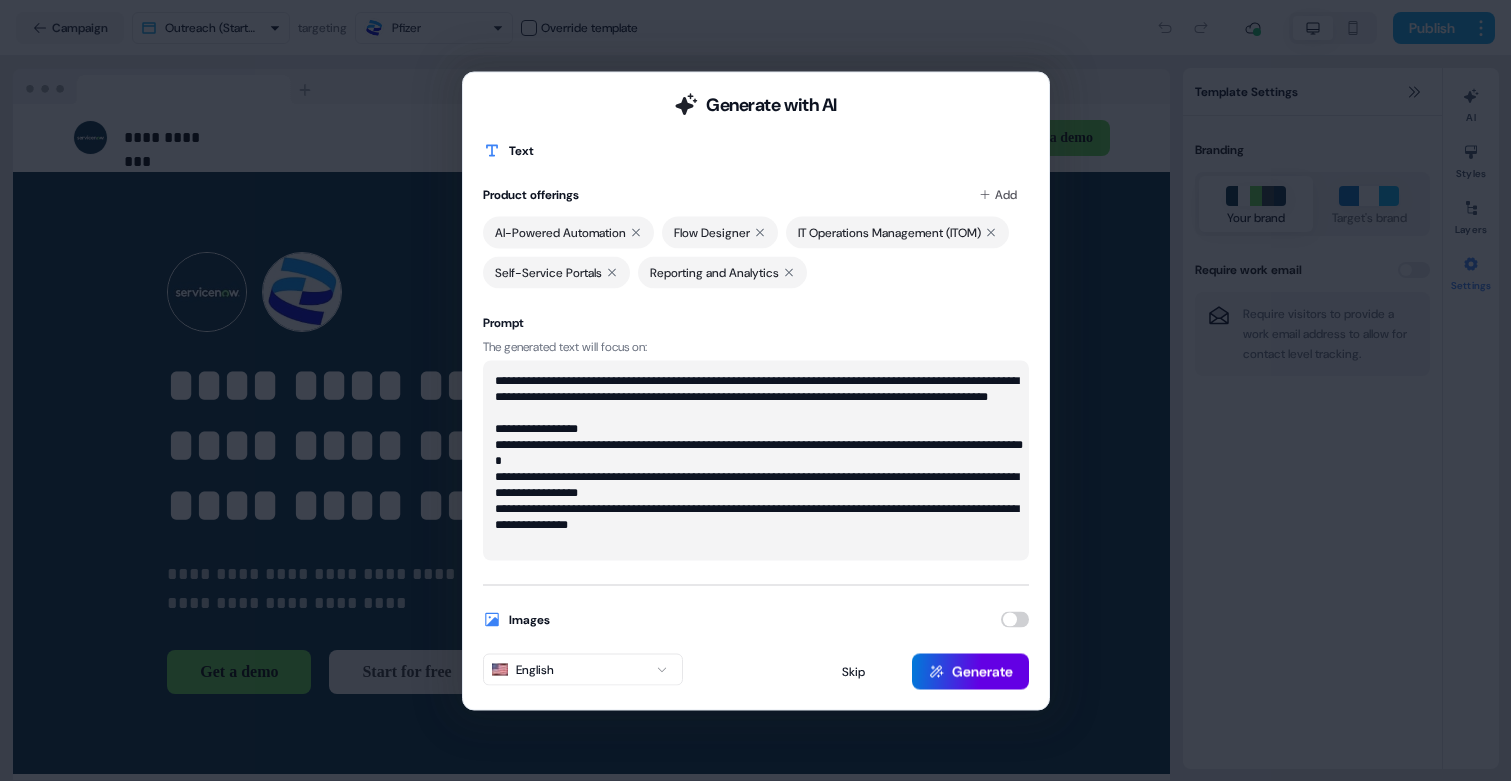 click 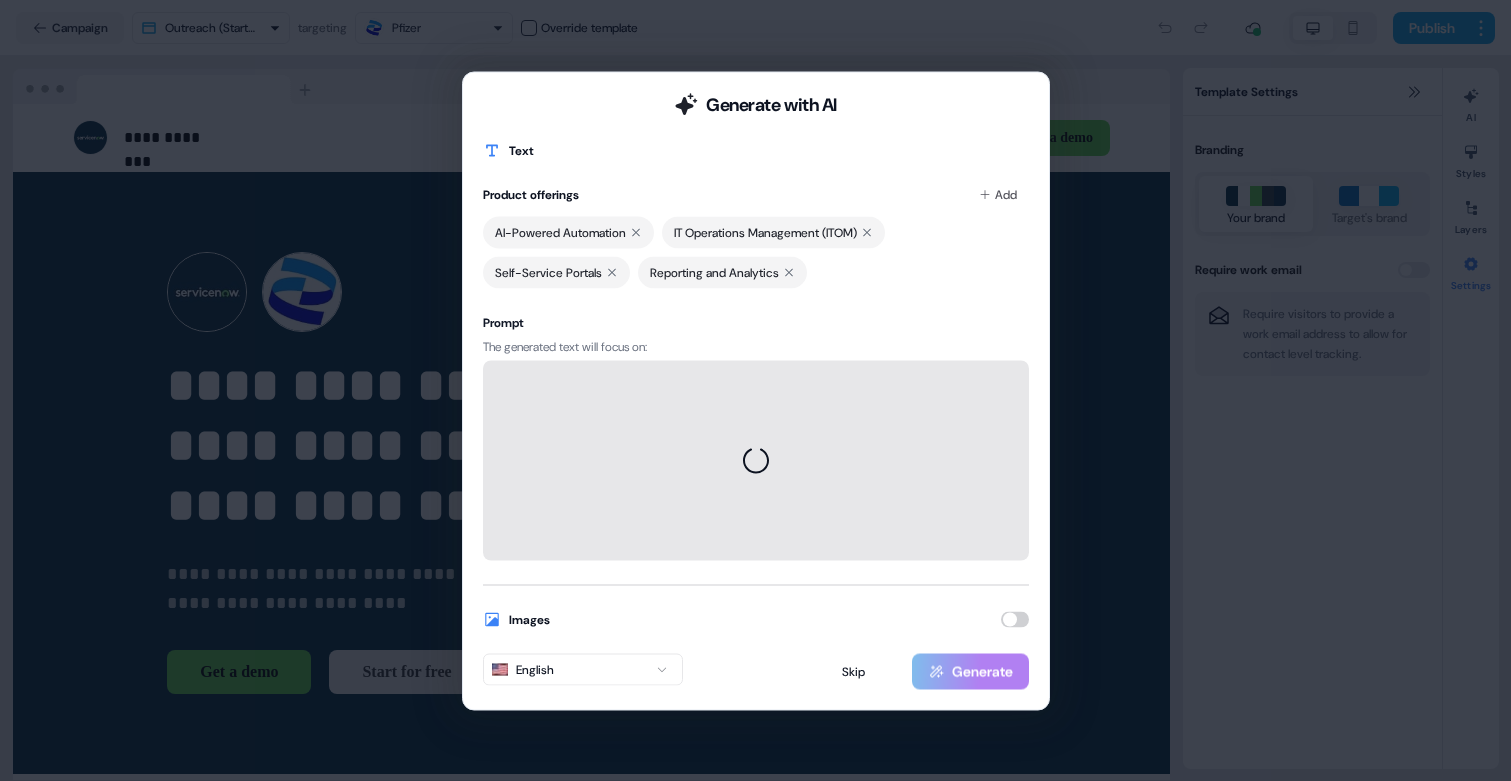 click 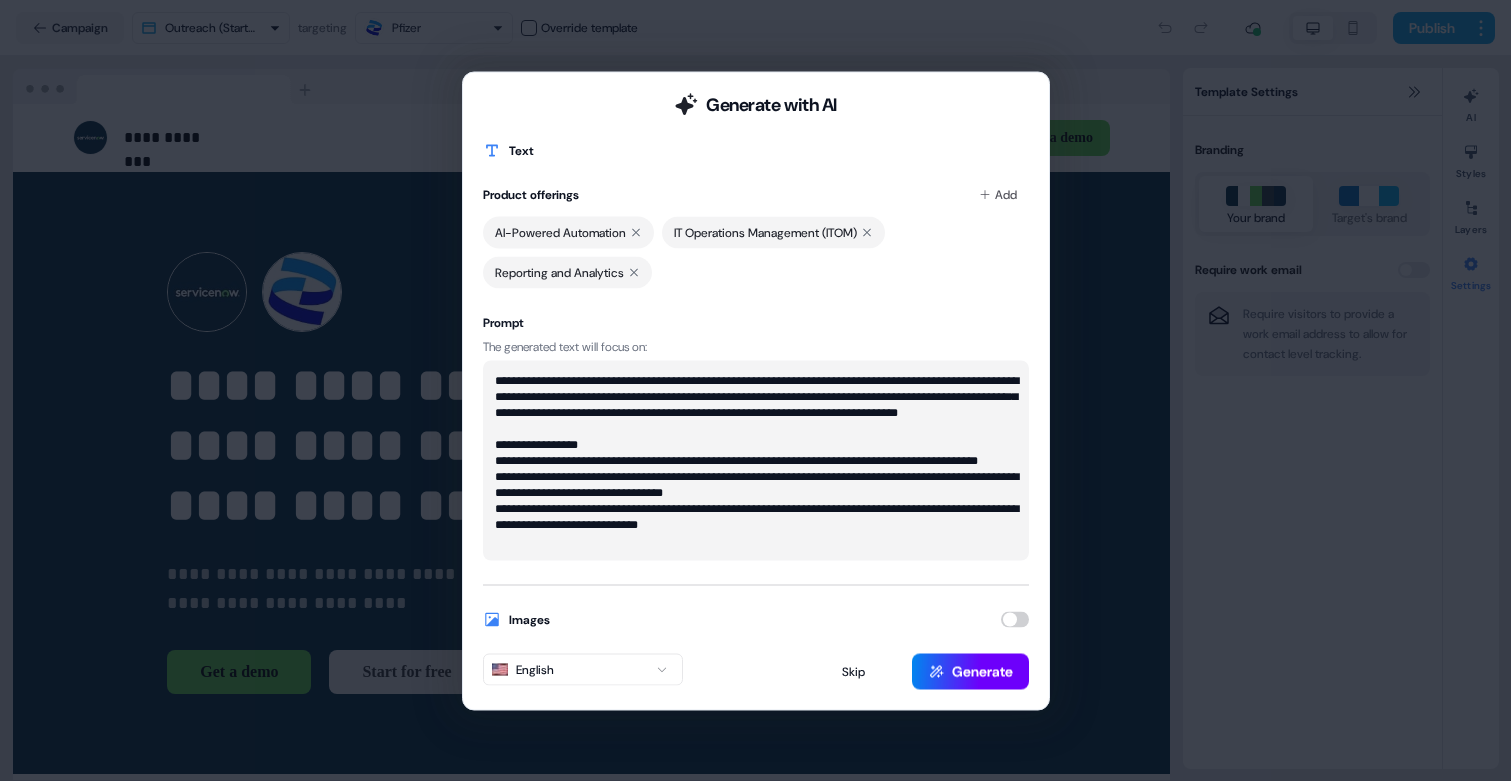 click on "Generate" at bounding box center (970, 671) 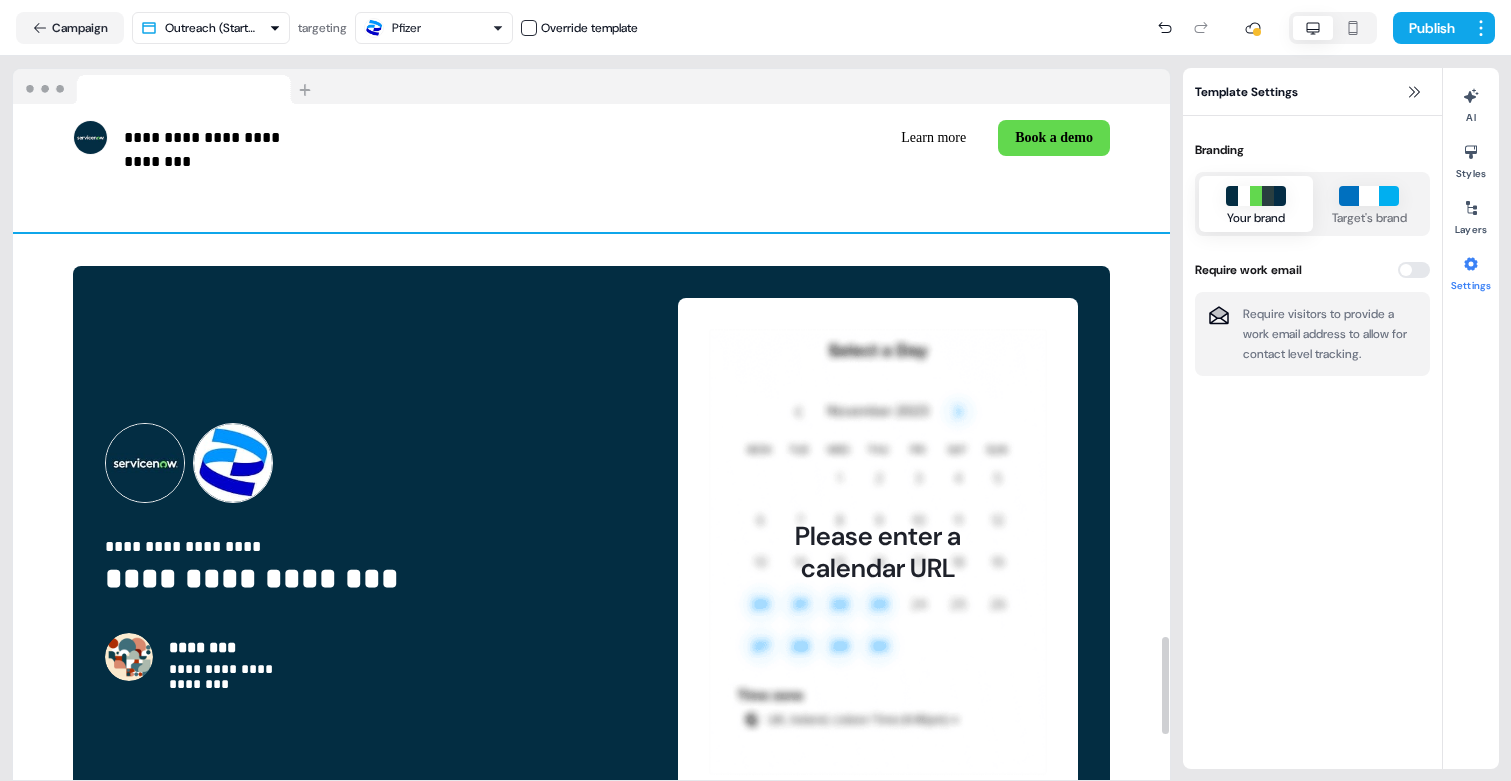 scroll, scrollTop: 3706, scrollLeft: 0, axis: vertical 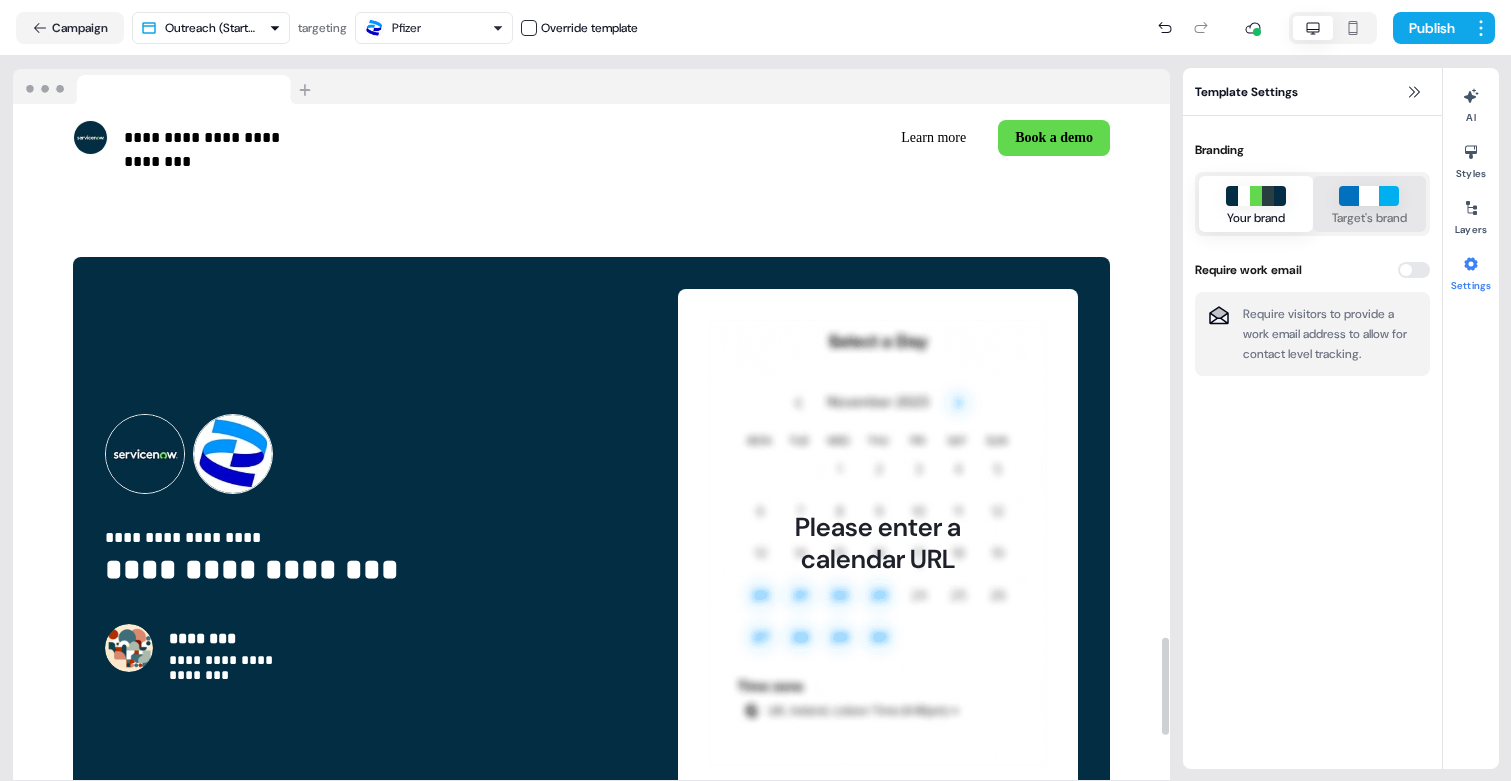 click on "Target's brand" at bounding box center (1369, 218) 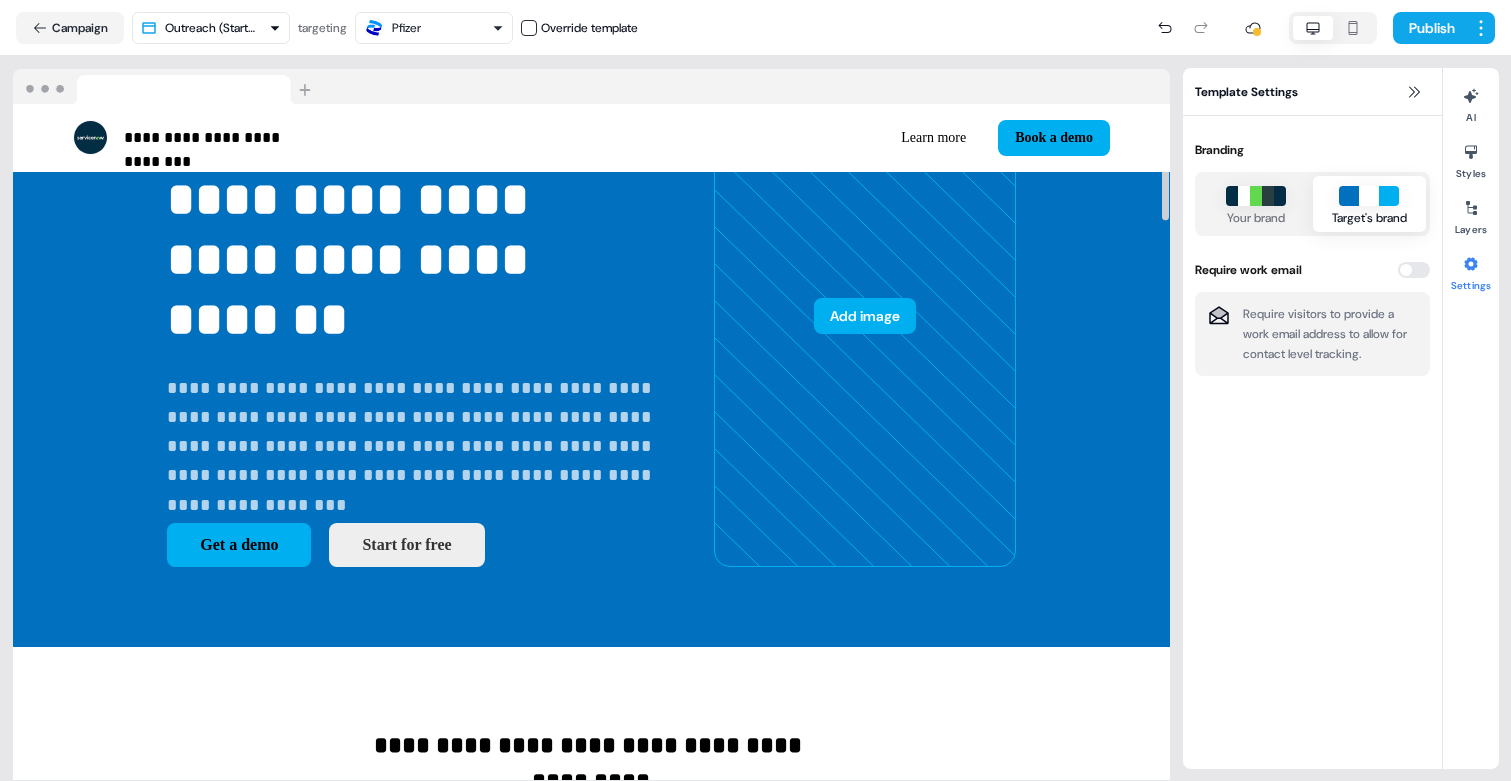 scroll, scrollTop: 0, scrollLeft: 0, axis: both 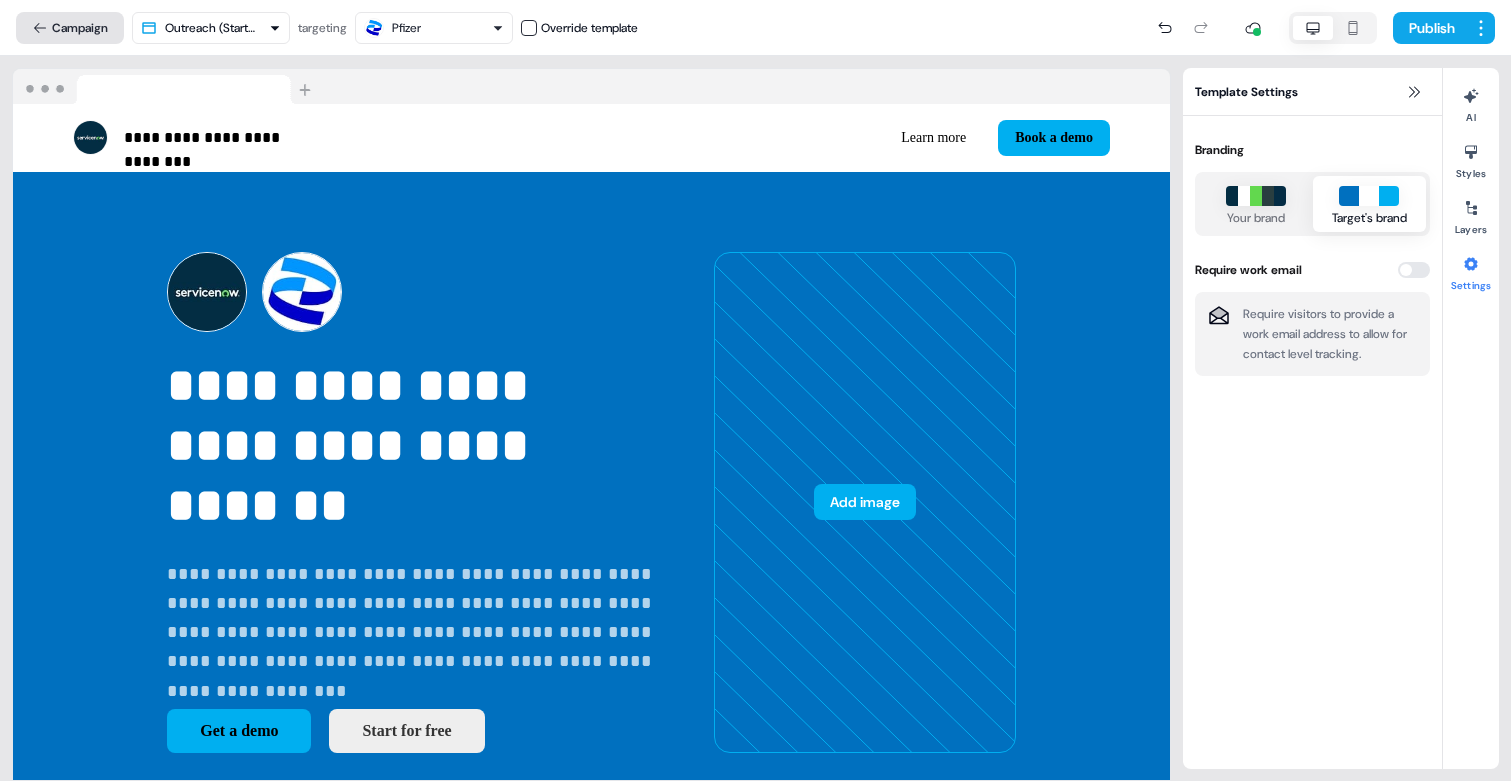 click on "Campaign" at bounding box center [70, 28] 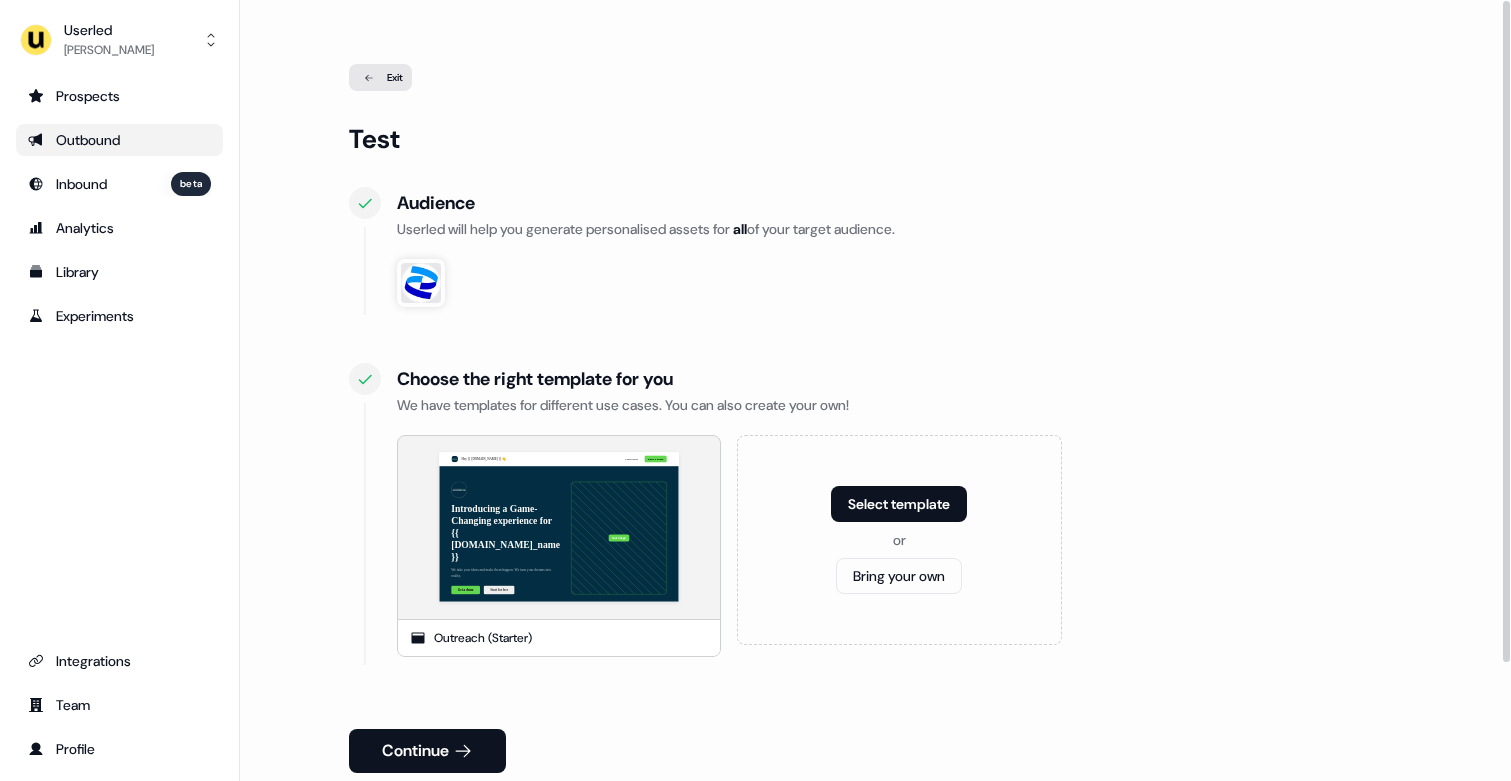 click 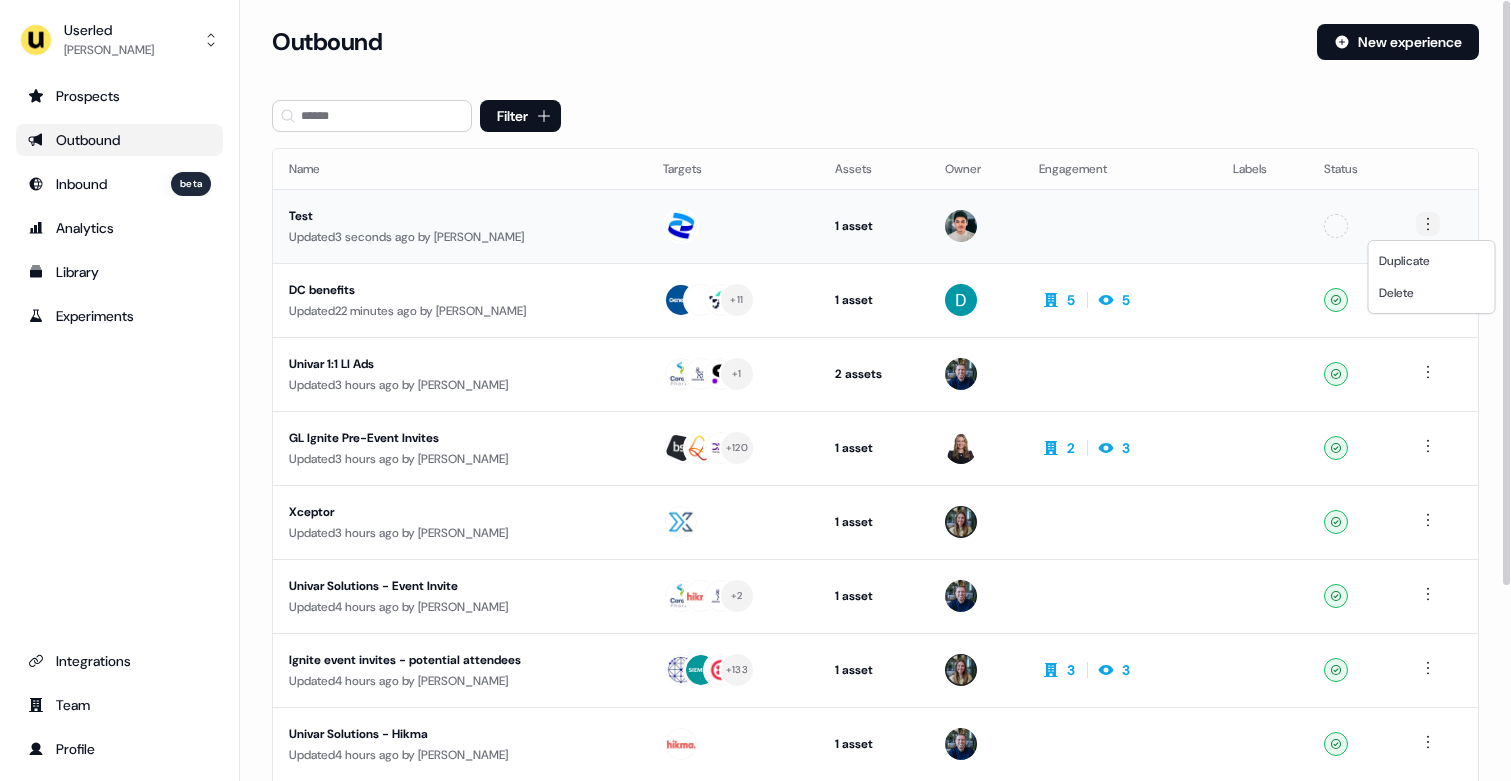 click on "For the best experience switch devices to a bigger screen. Go to Userled.io Userled Vincent Plassard Prospects Outbound Inbound beta Analytics Library Experiments Integrations Team Profile Loading... Outbound New experience Filter Name Targets Assets Owner Engagement Labels Status Test Updated  3 seconds ago   by   Vincent Plassard 1   asset Outreach (Starter) Unconfigured DC benefits  Updated  22 minutes ago   by   David Cruickshank + 11 1   asset Outreach (Starter) 5 5 Ready Univar 1:1 LI Ads Updated  3 hours ago   by   James Johnson + 1 2   assets Outreach (Starter), LinkedIn Square Ready GL Ignite Pre-Event Invites Updated  3 hours ago   by   Geneviève Ladouceur + 120 1   asset Webinar 2 3 Ready Xceptor Updated  3 hours ago   by   Charlotte Stone 1   asset Webinar Ready Univar Solutions - Event Invite  Updated  4 hours ago   by   James Johnson + 2 1   asset Webinar Ready Ignite event invites - potential attendees  Updated  4 hours ago   by   Charlotte Stone + 133 1   asset Webinar 3 3 Ready   by" at bounding box center (755, 390) 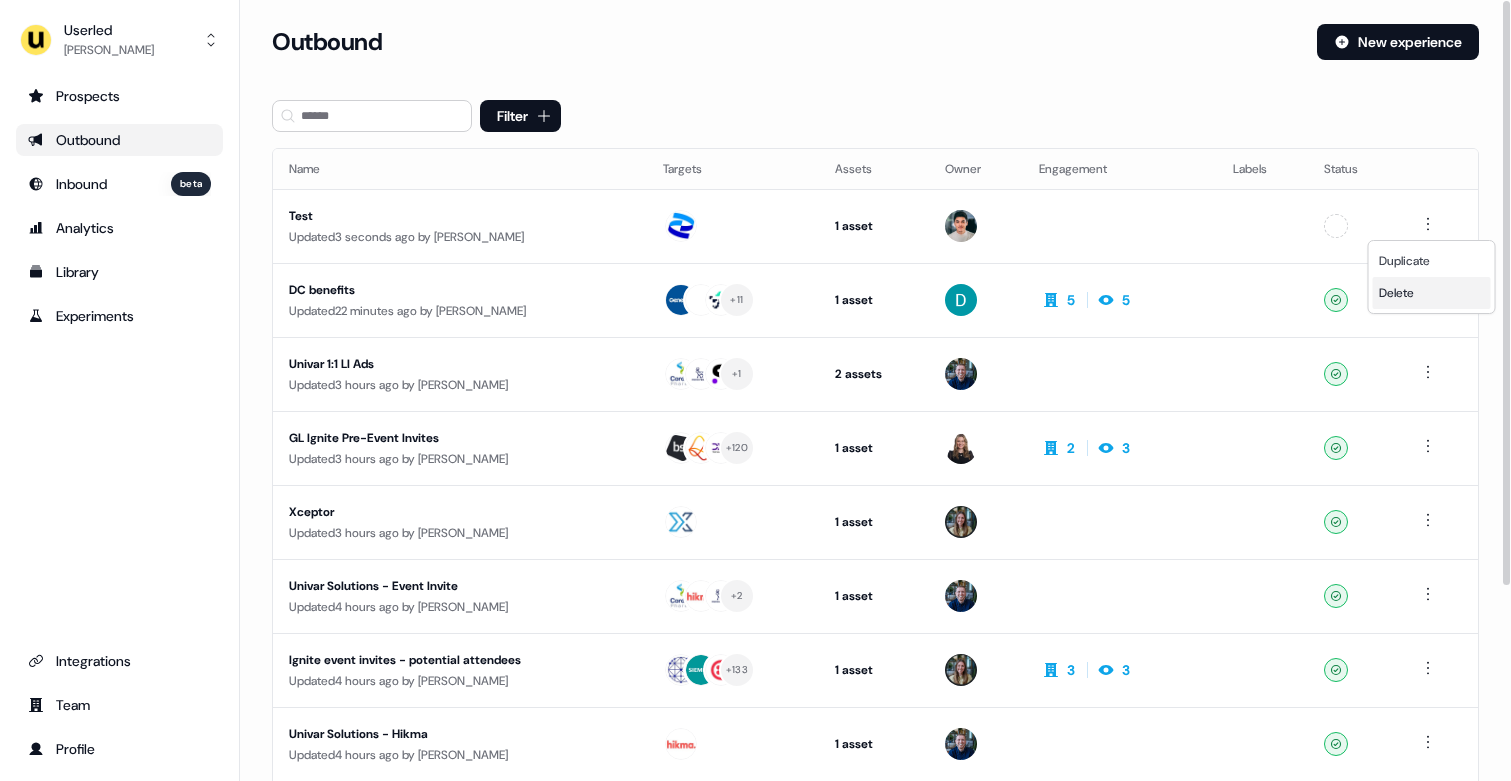 click on "Delete" at bounding box center (1396, 293) 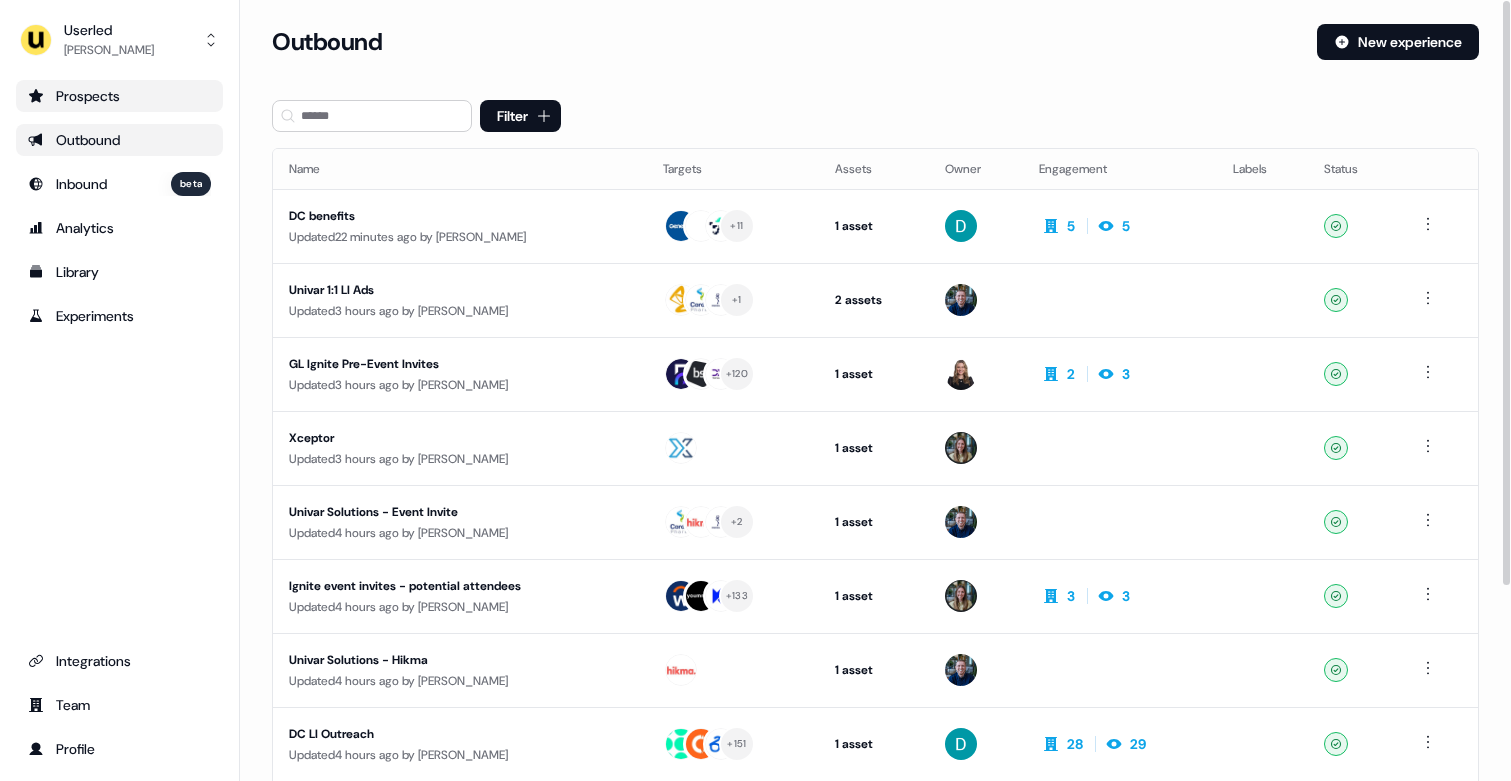 click on "Prospects" at bounding box center (119, 96) 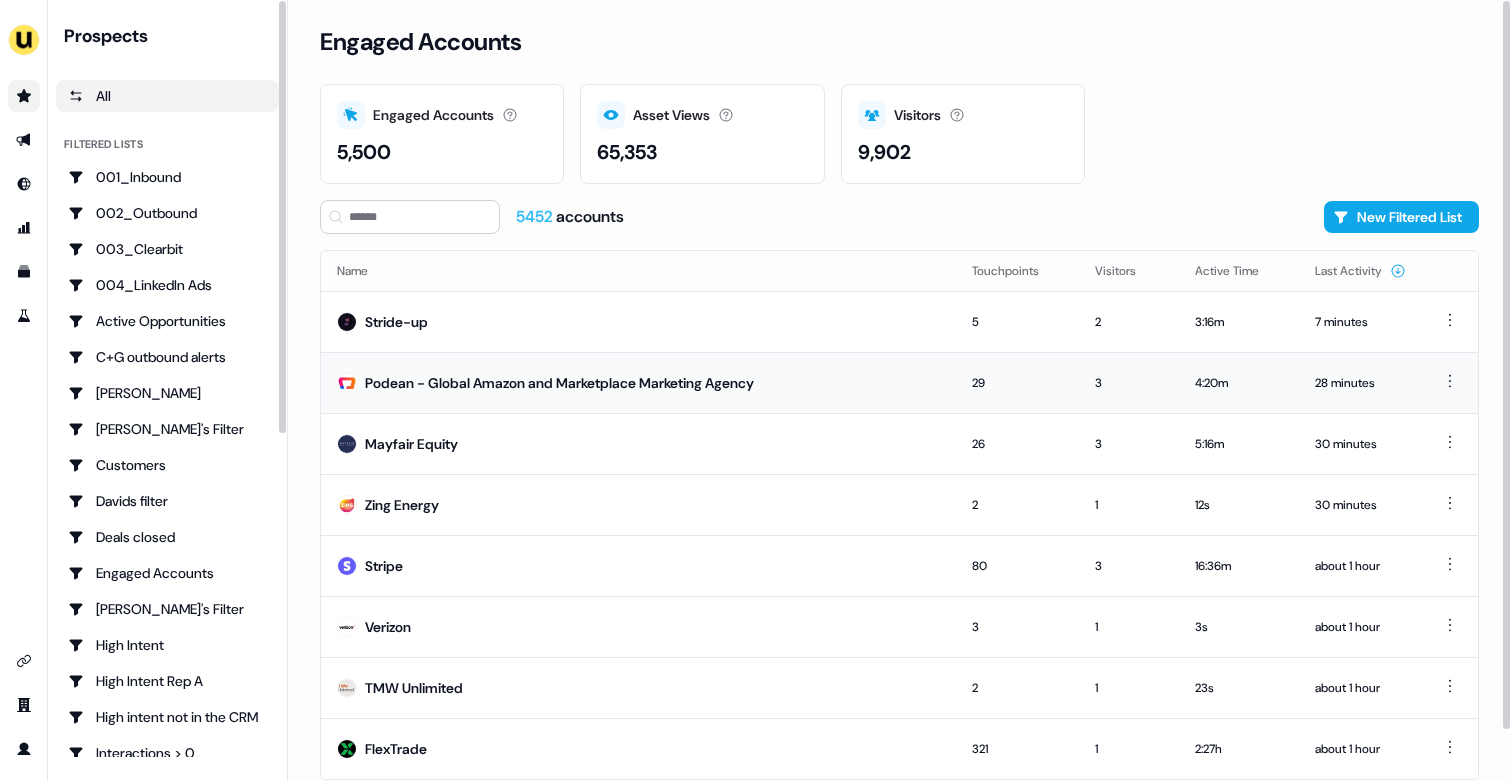 scroll, scrollTop: 54, scrollLeft: 0, axis: vertical 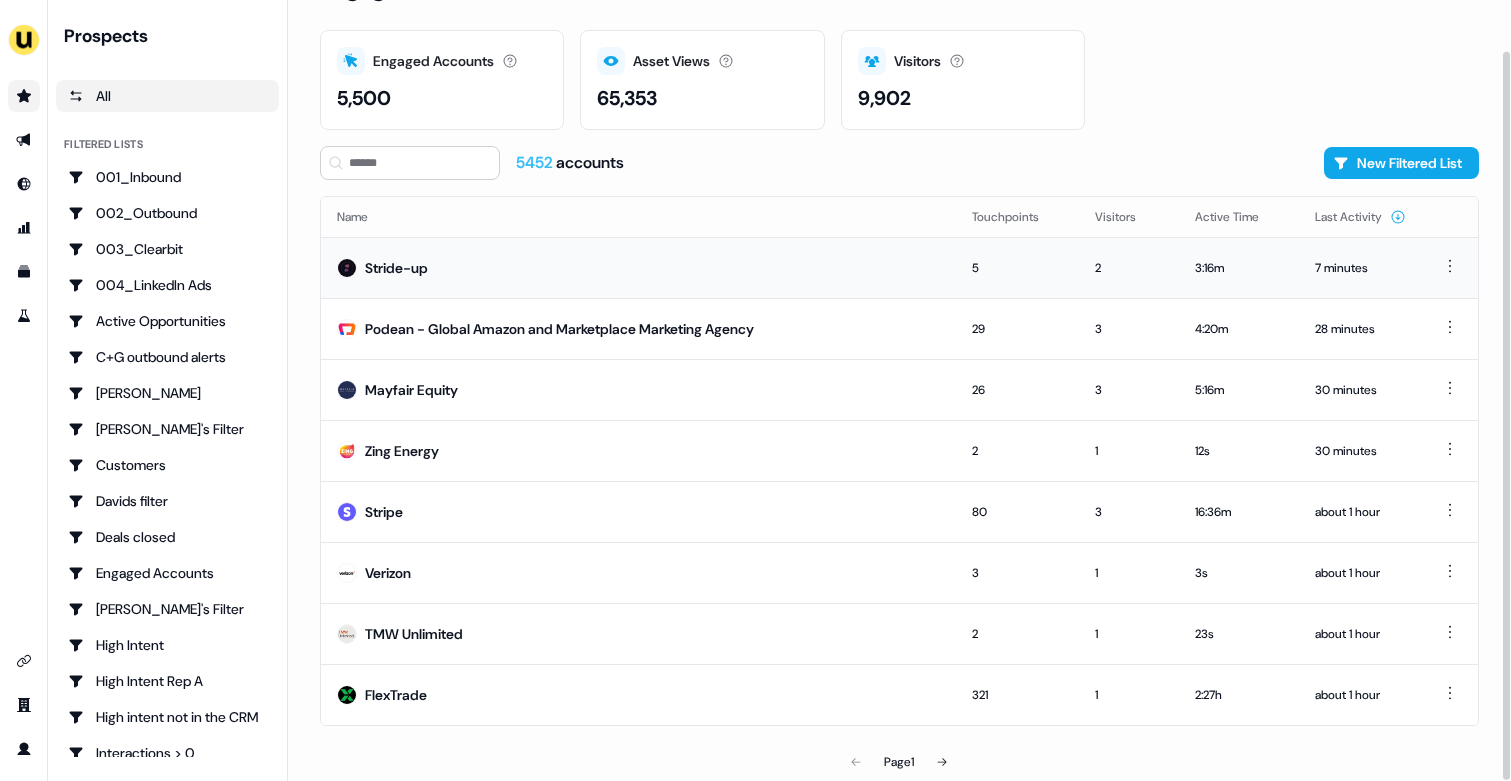 click on "Stride-up" at bounding box center (638, 267) 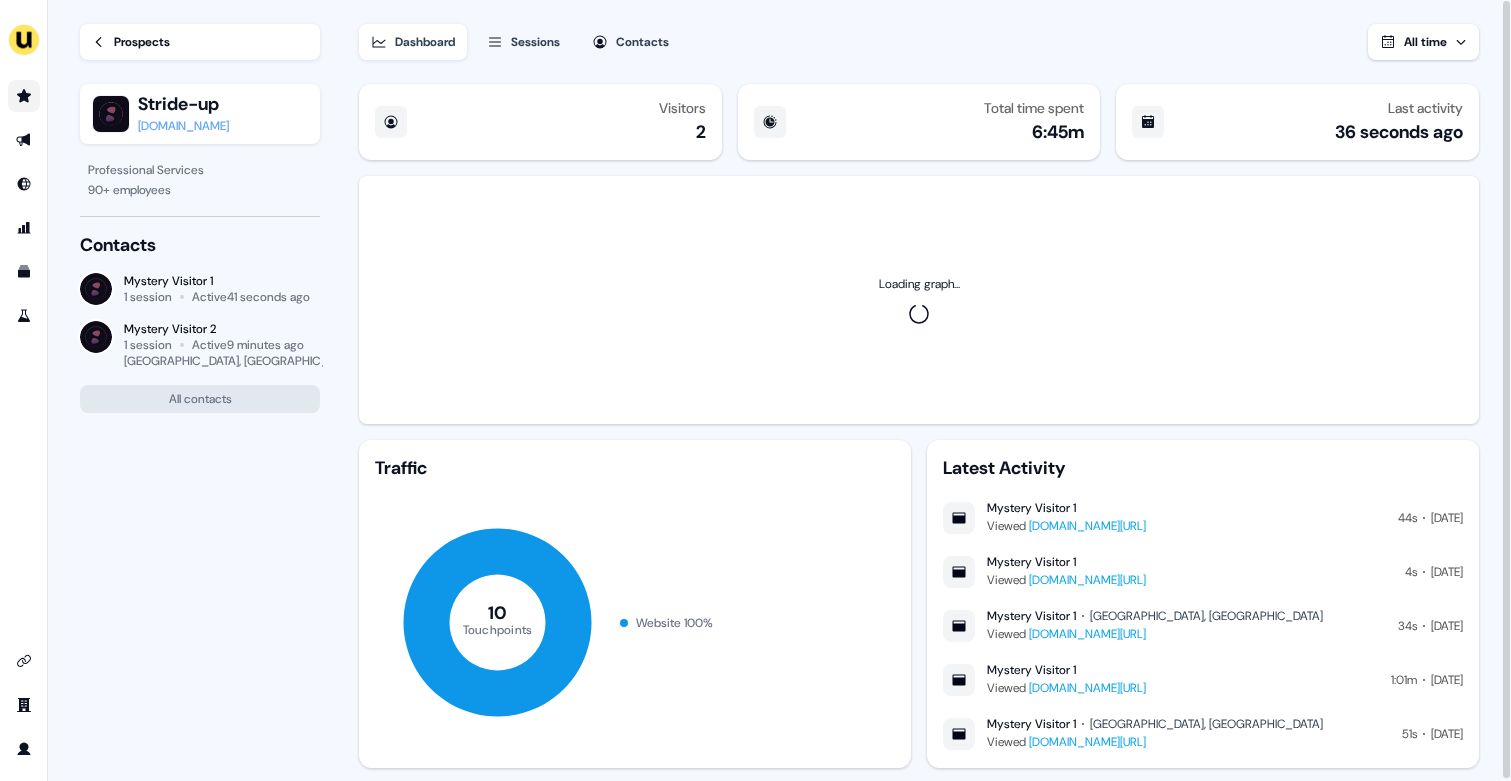 click on "Sessions" at bounding box center (535, 42) 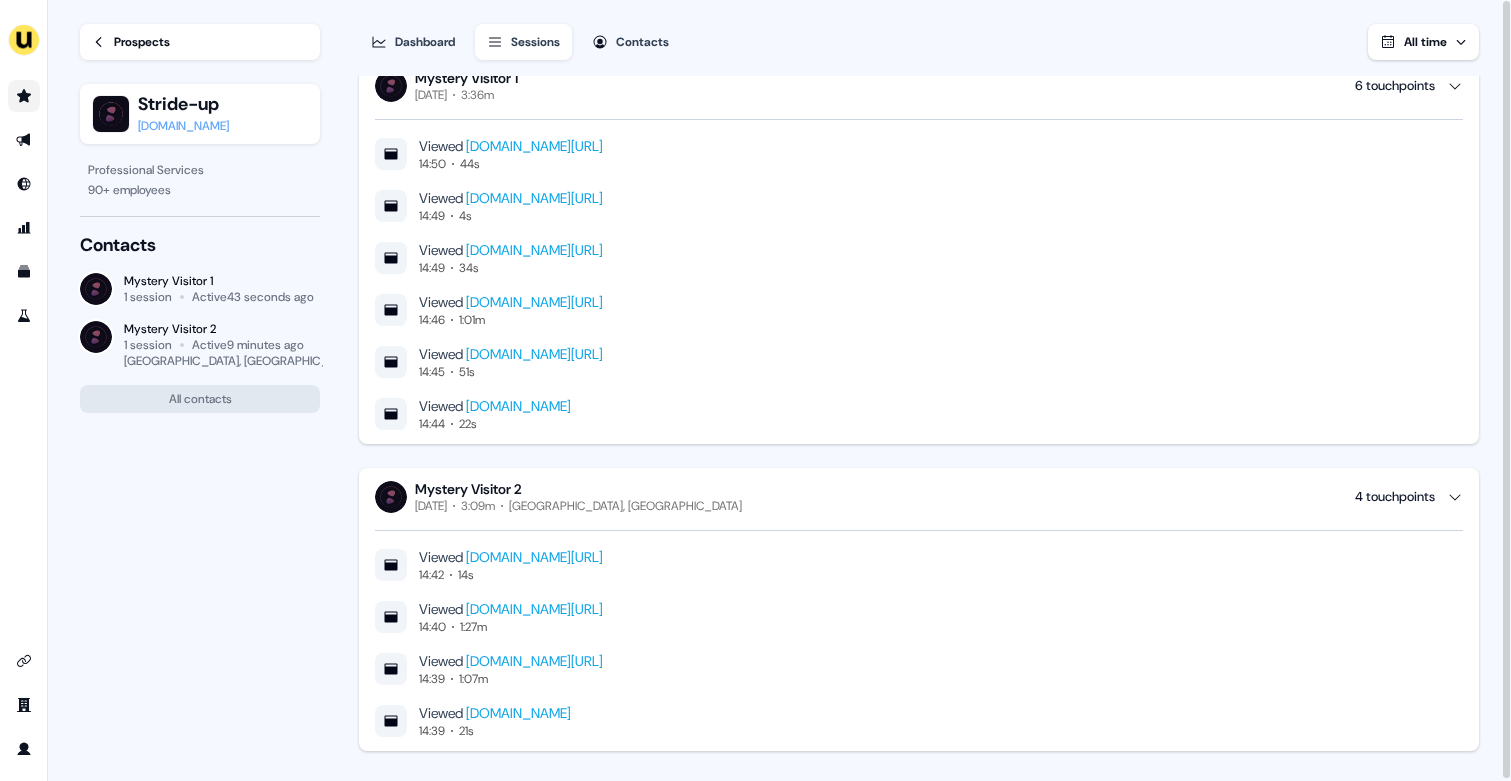 scroll, scrollTop: 51, scrollLeft: 0, axis: vertical 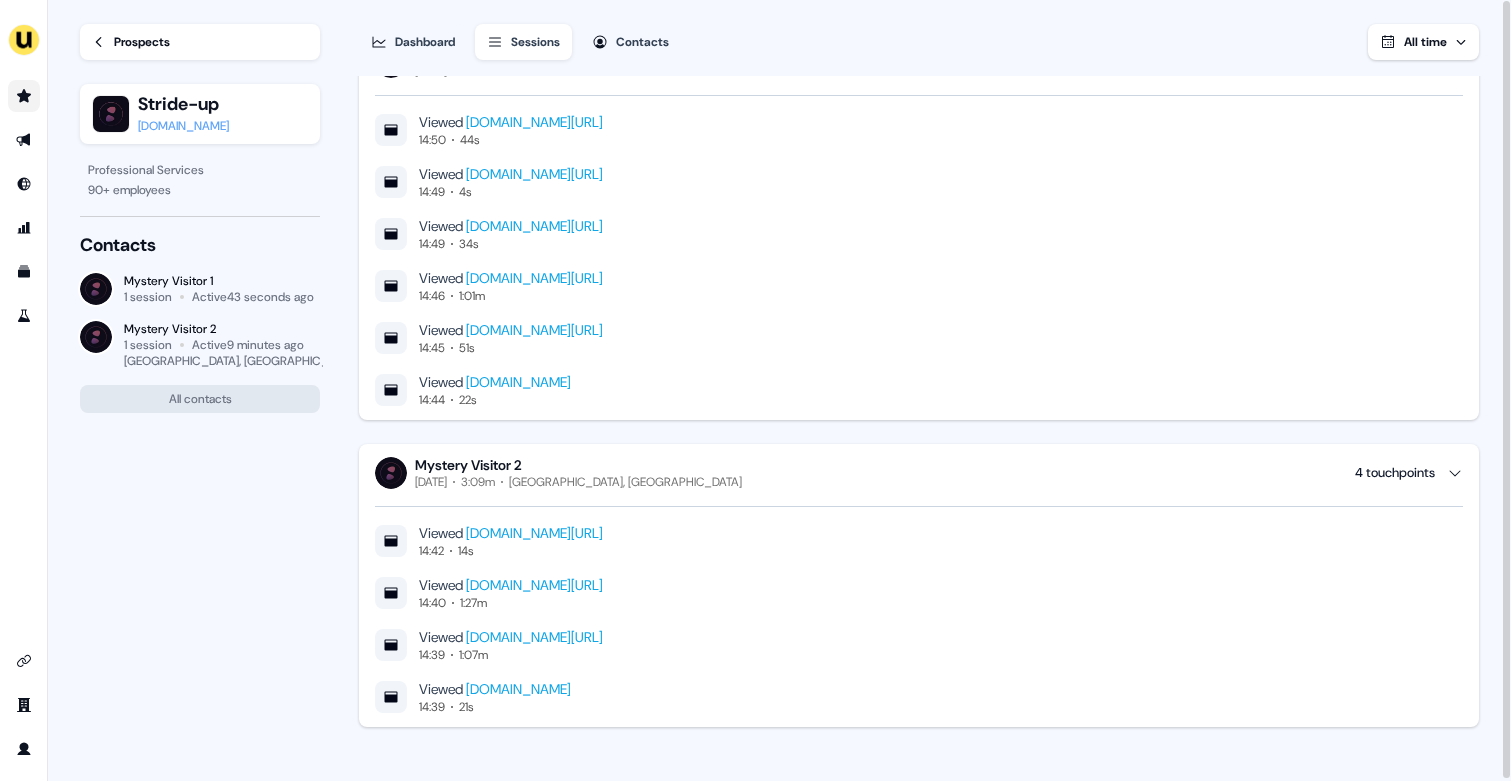 type 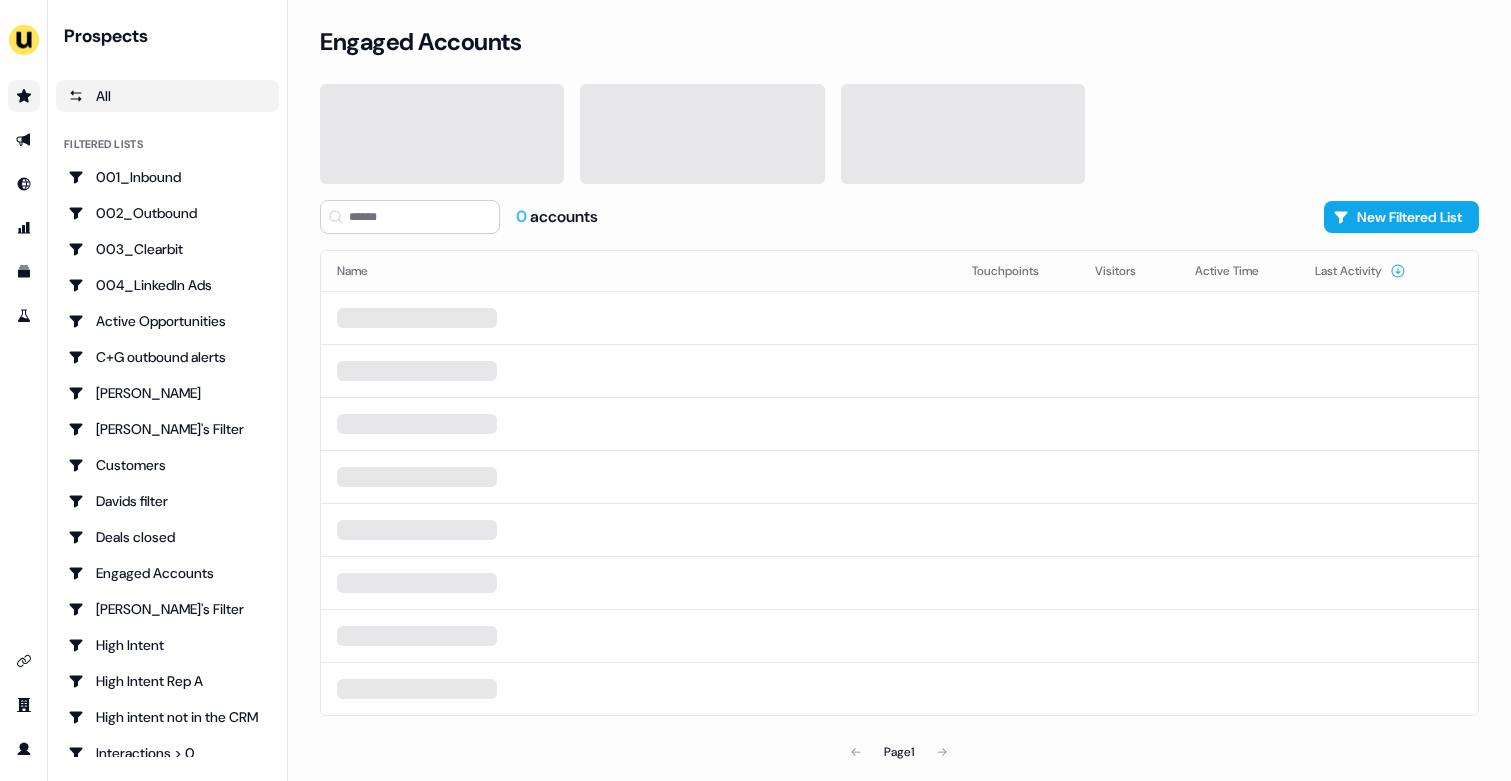 scroll, scrollTop: 0, scrollLeft: 0, axis: both 